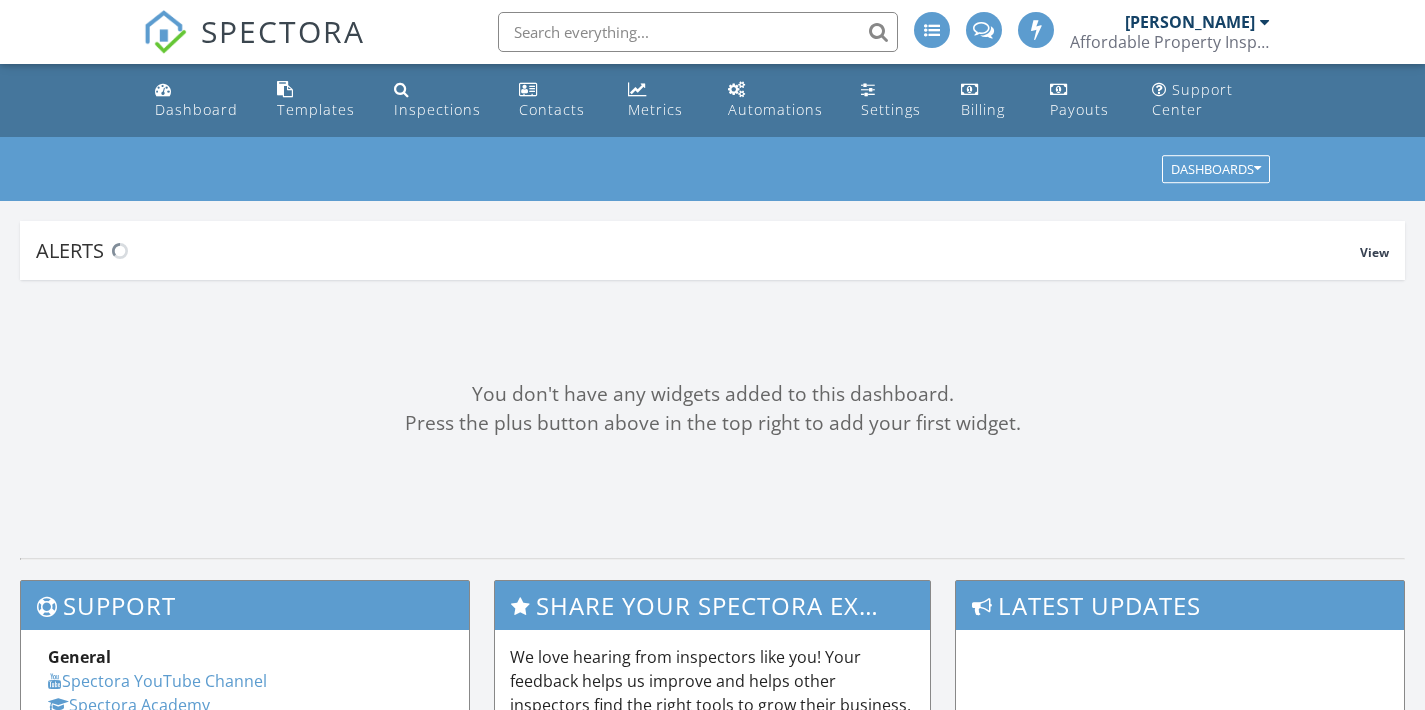 scroll, scrollTop: 0, scrollLeft: 0, axis: both 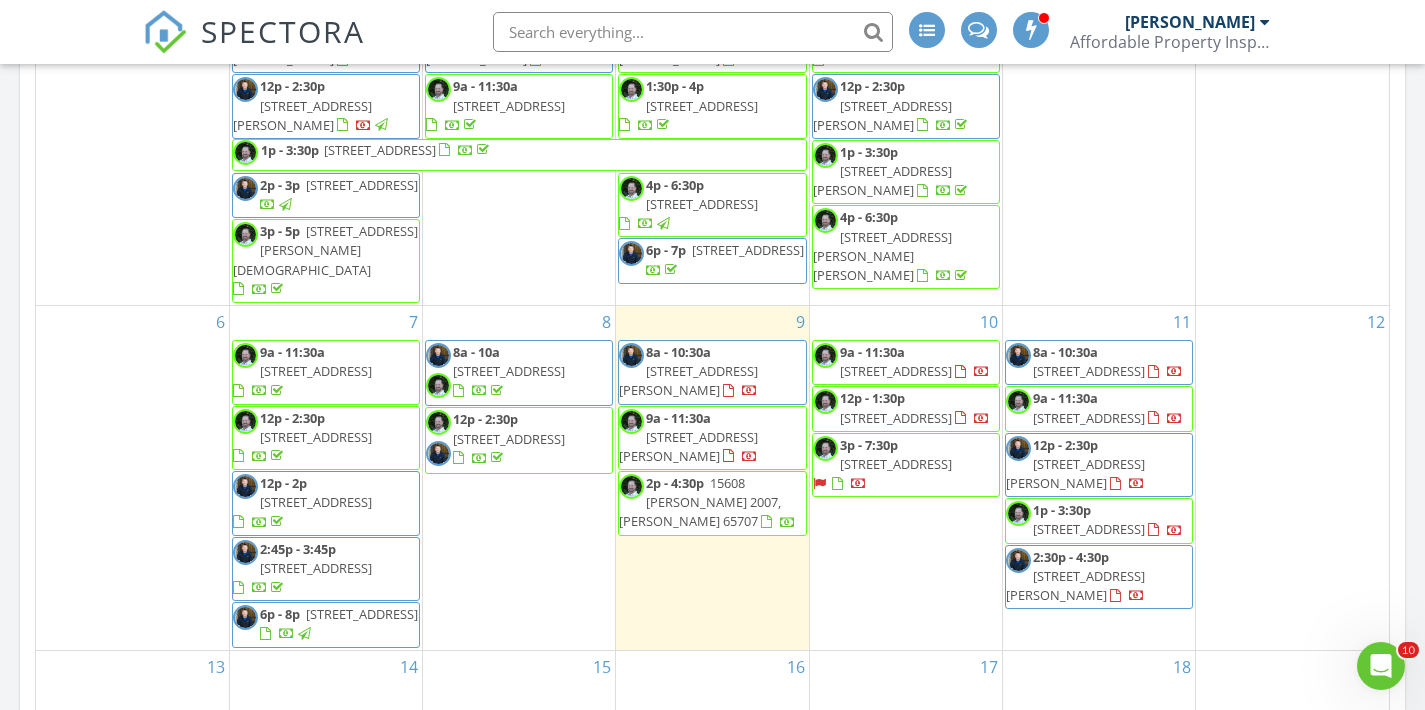 click on "769 E Dade 172, Everton 65646" at bounding box center [896, 464] 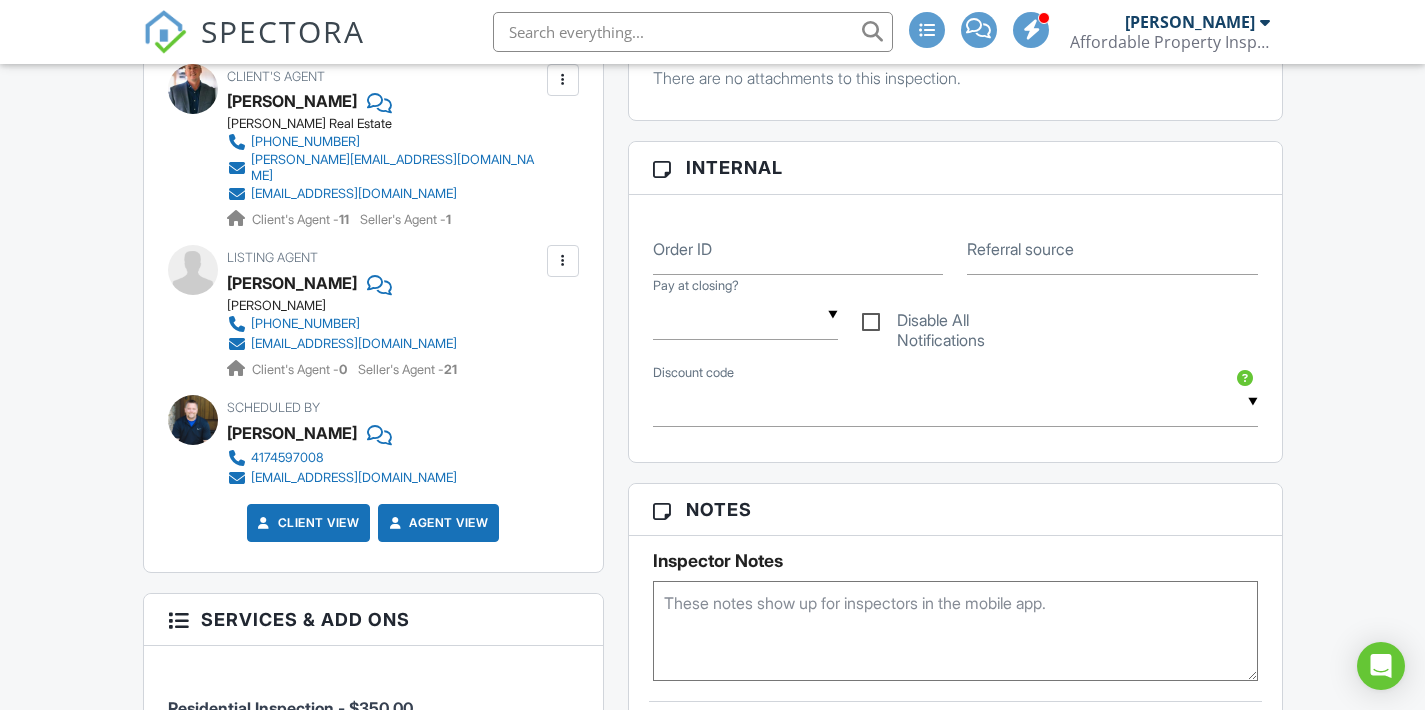 scroll, scrollTop: 926, scrollLeft: 0, axis: vertical 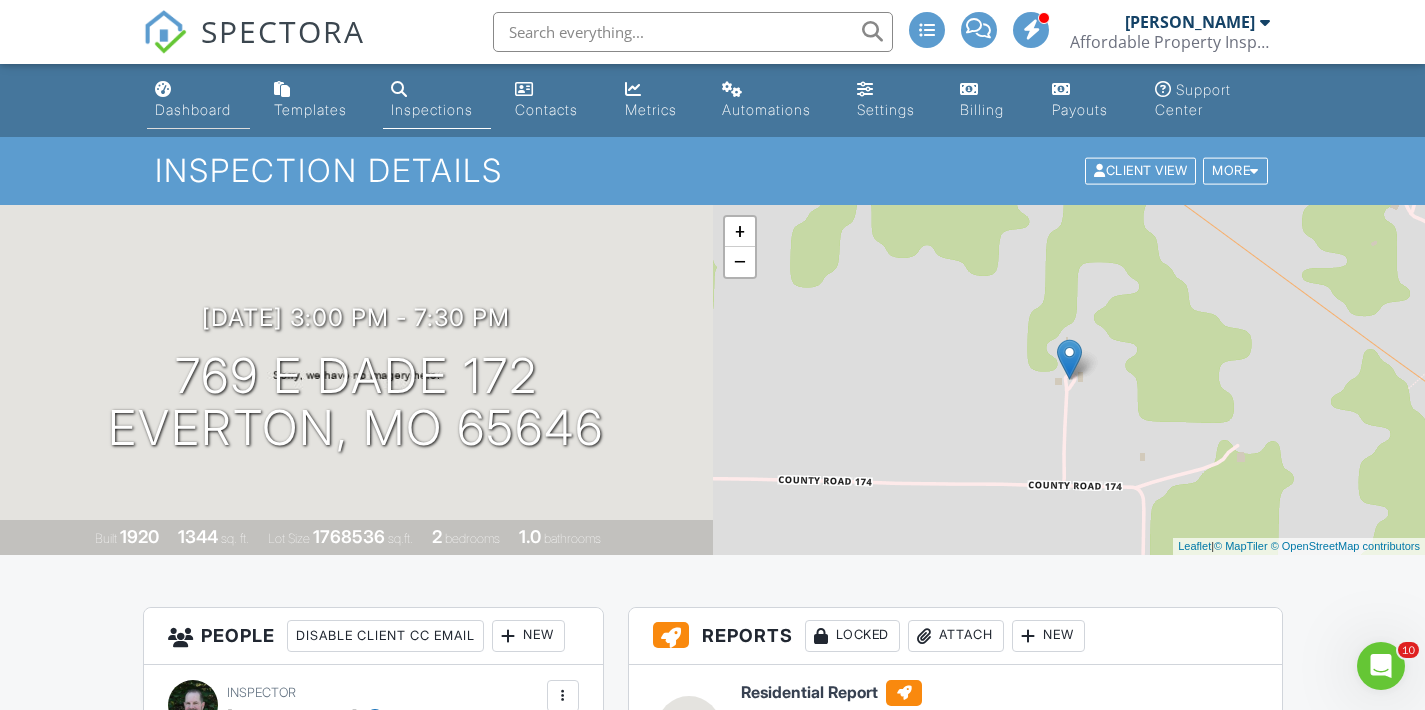 click on "Dashboard" at bounding box center (193, 109) 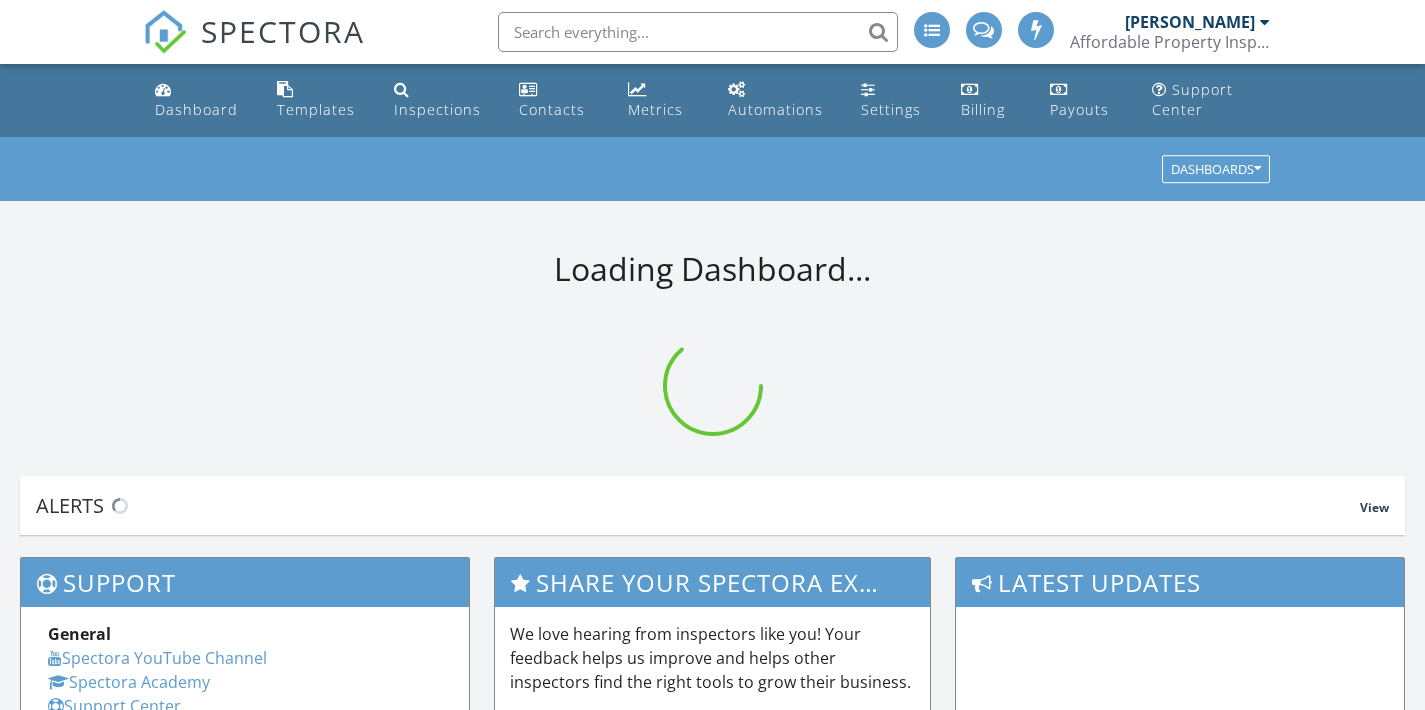 scroll, scrollTop: 0, scrollLeft: 0, axis: both 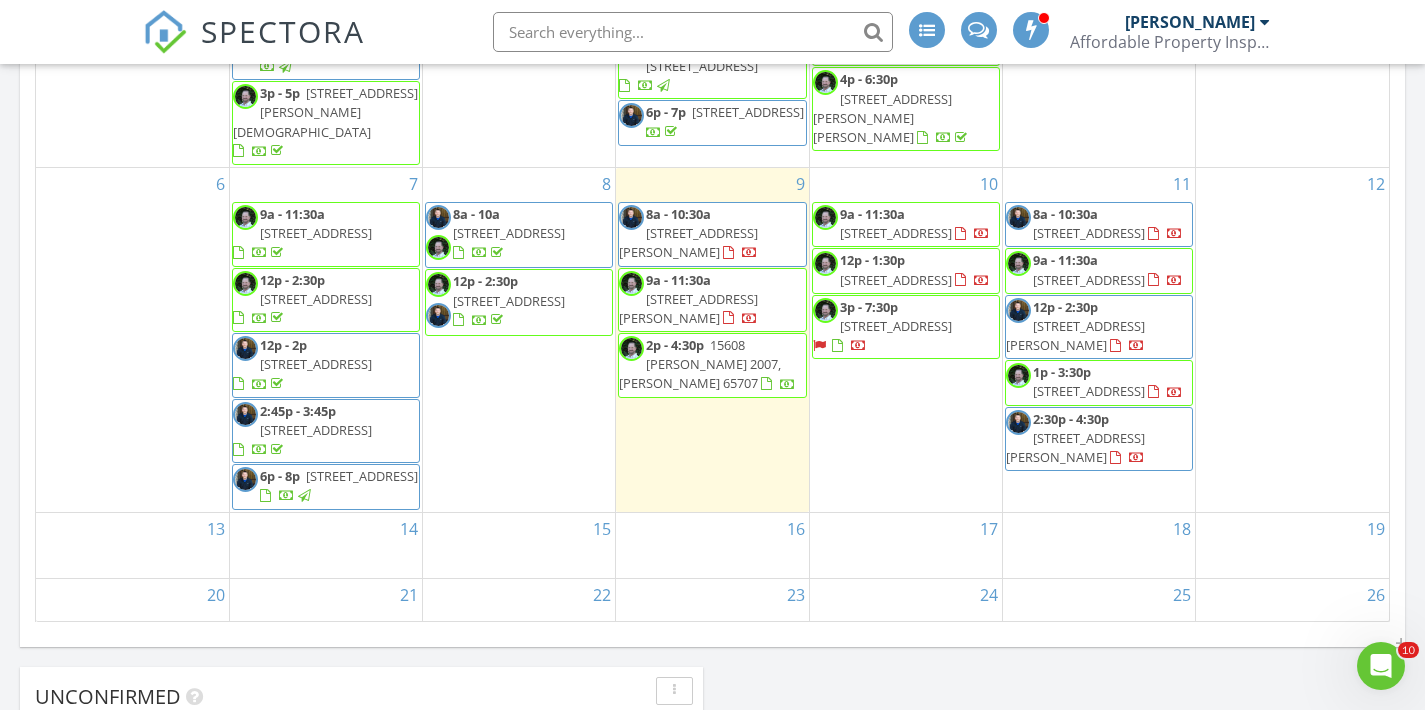 click on "769 E Dade 172, Everton 65646" at bounding box center (896, 326) 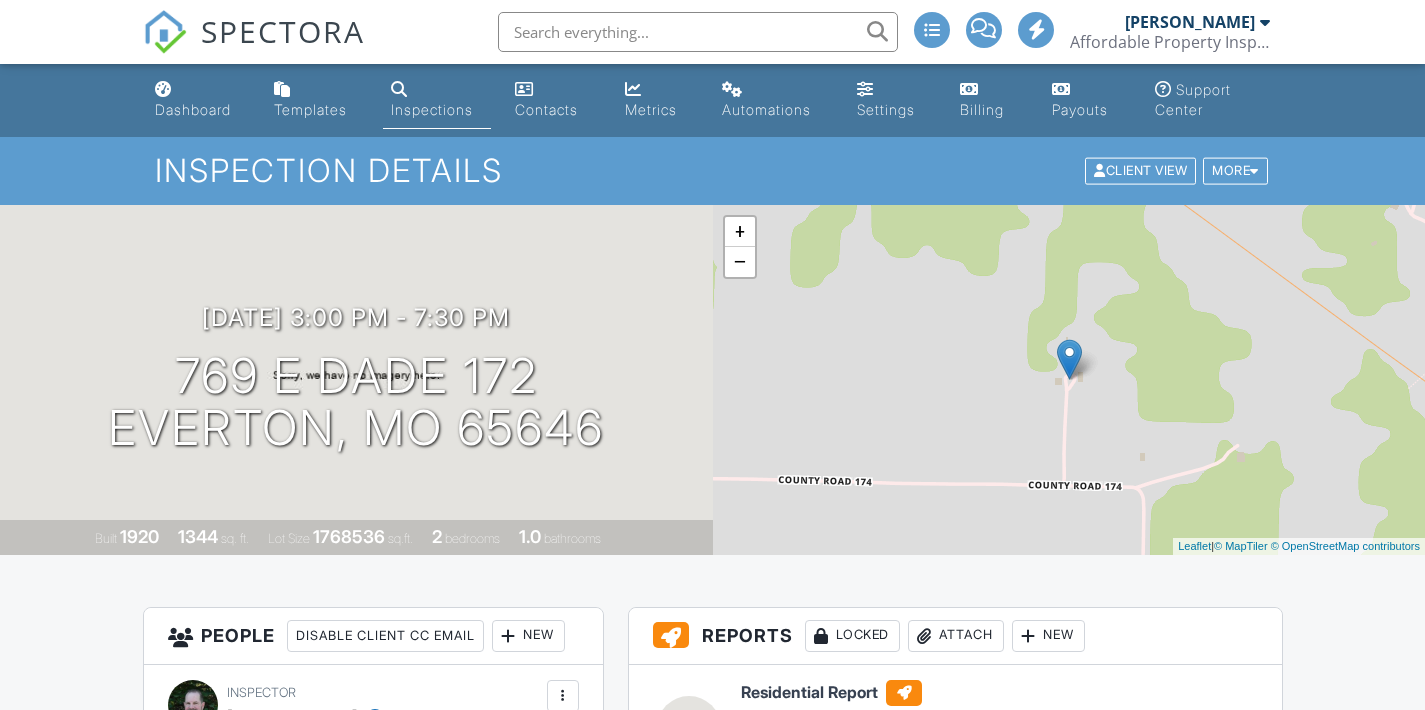 scroll, scrollTop: 0, scrollLeft: 0, axis: both 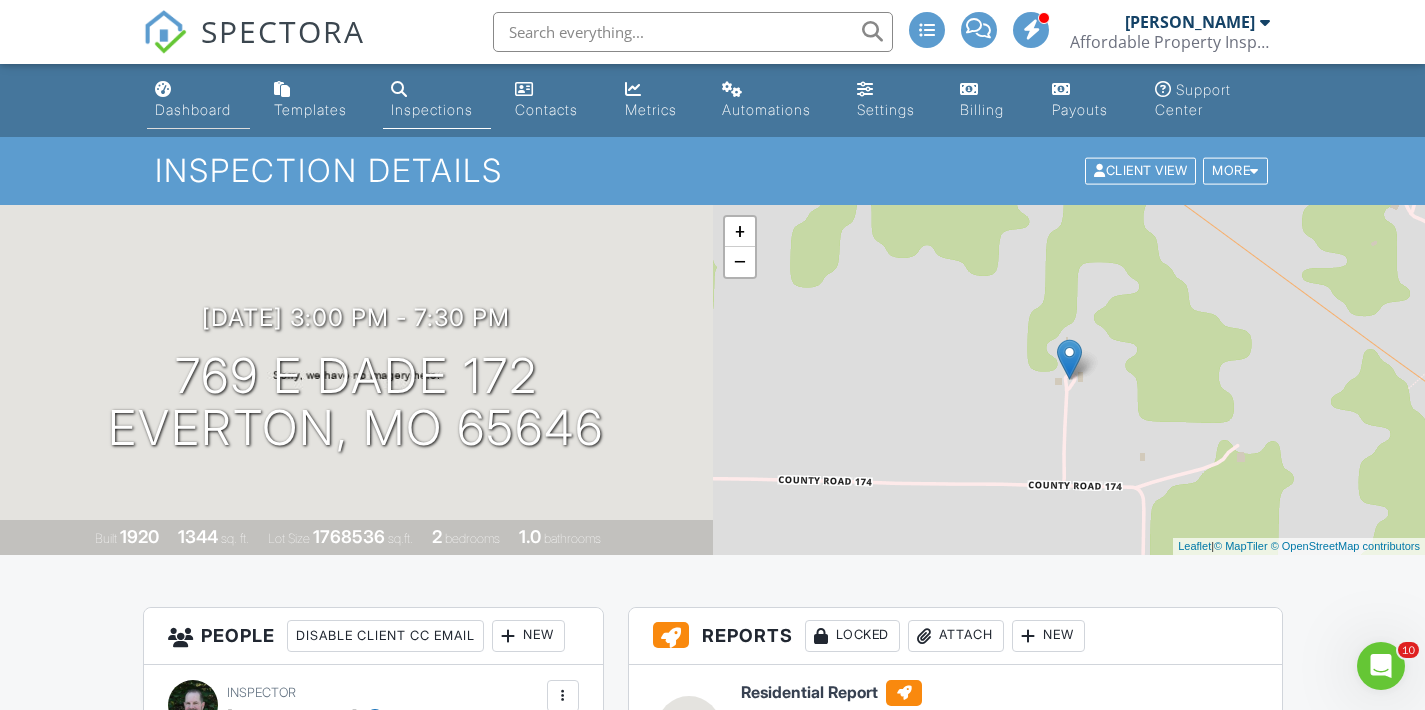 click on "Dashboard" at bounding box center (198, 100) 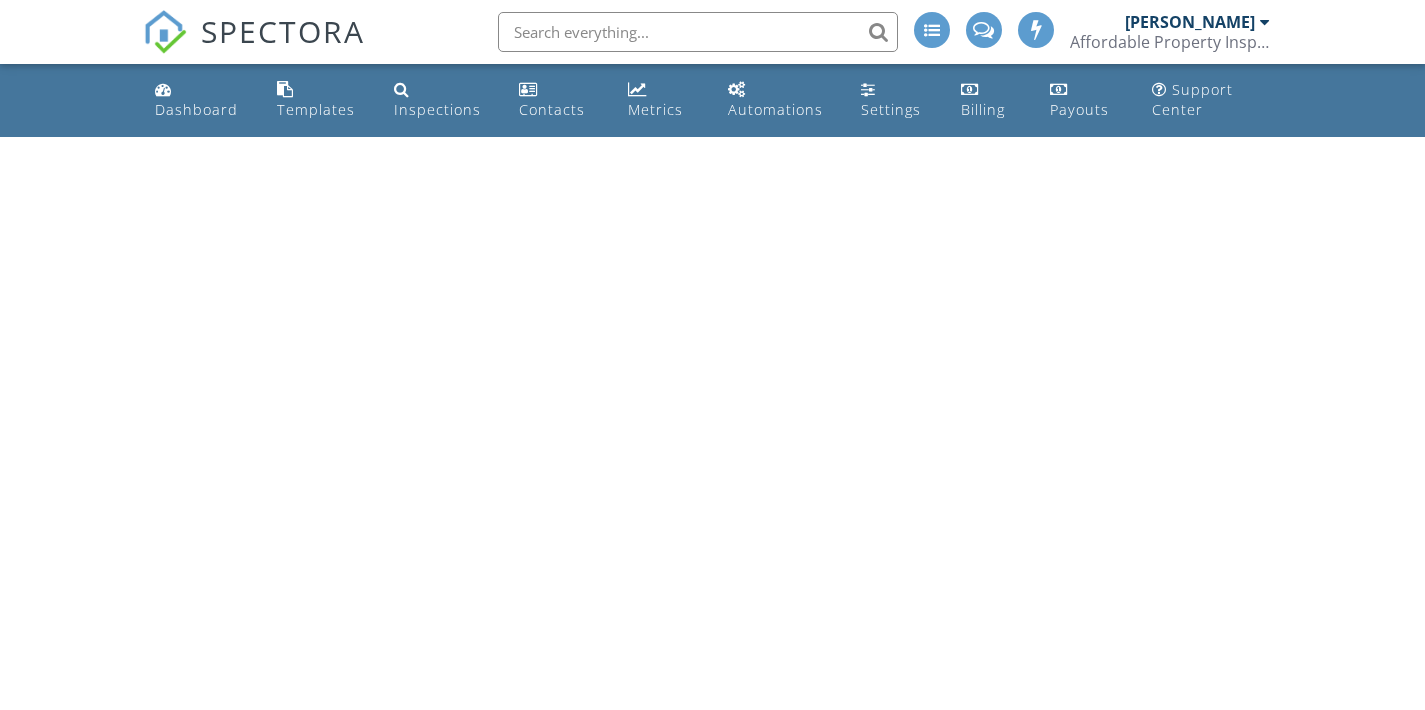 scroll, scrollTop: 0, scrollLeft: 0, axis: both 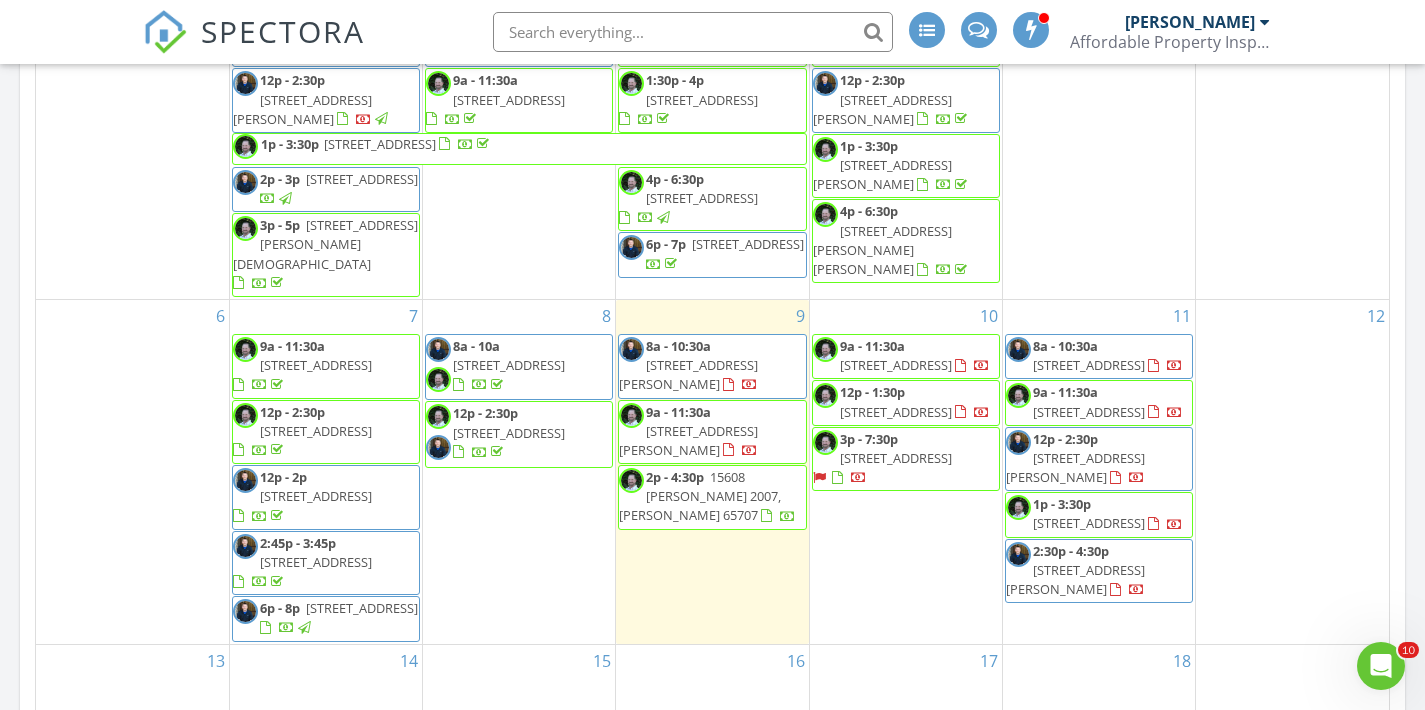 click on "769 E Dade 172, Everton 65646" at bounding box center (896, 458) 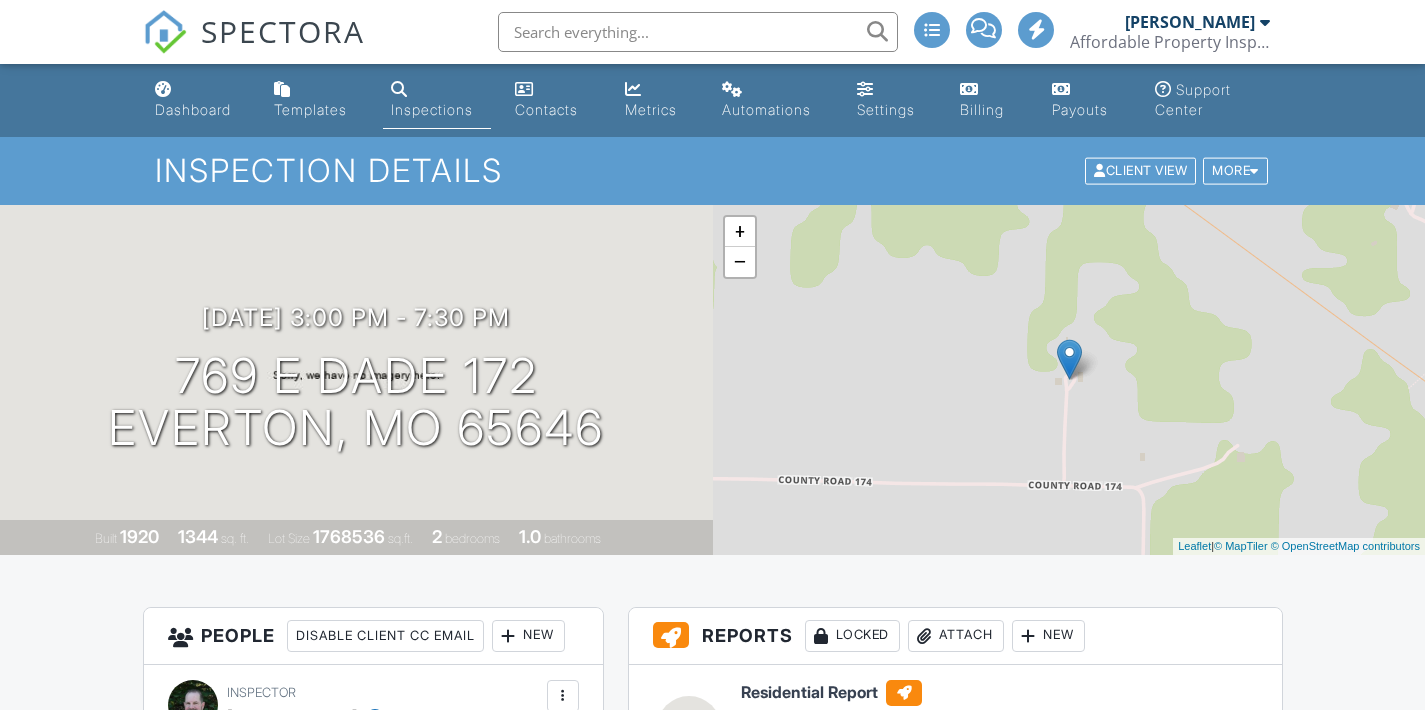 scroll, scrollTop: 0, scrollLeft: 0, axis: both 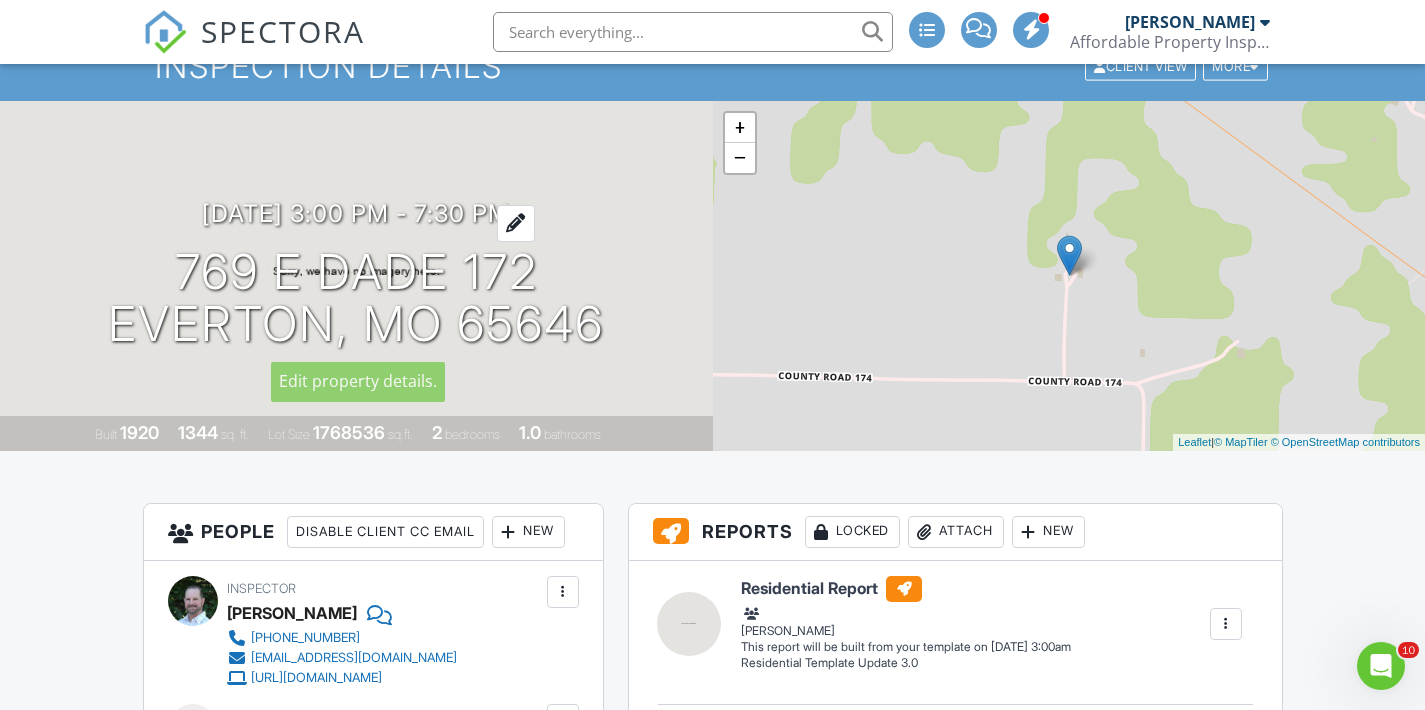 click on "07/10/2025  3:00 pm
- 7:30 pm" at bounding box center [356, 213] 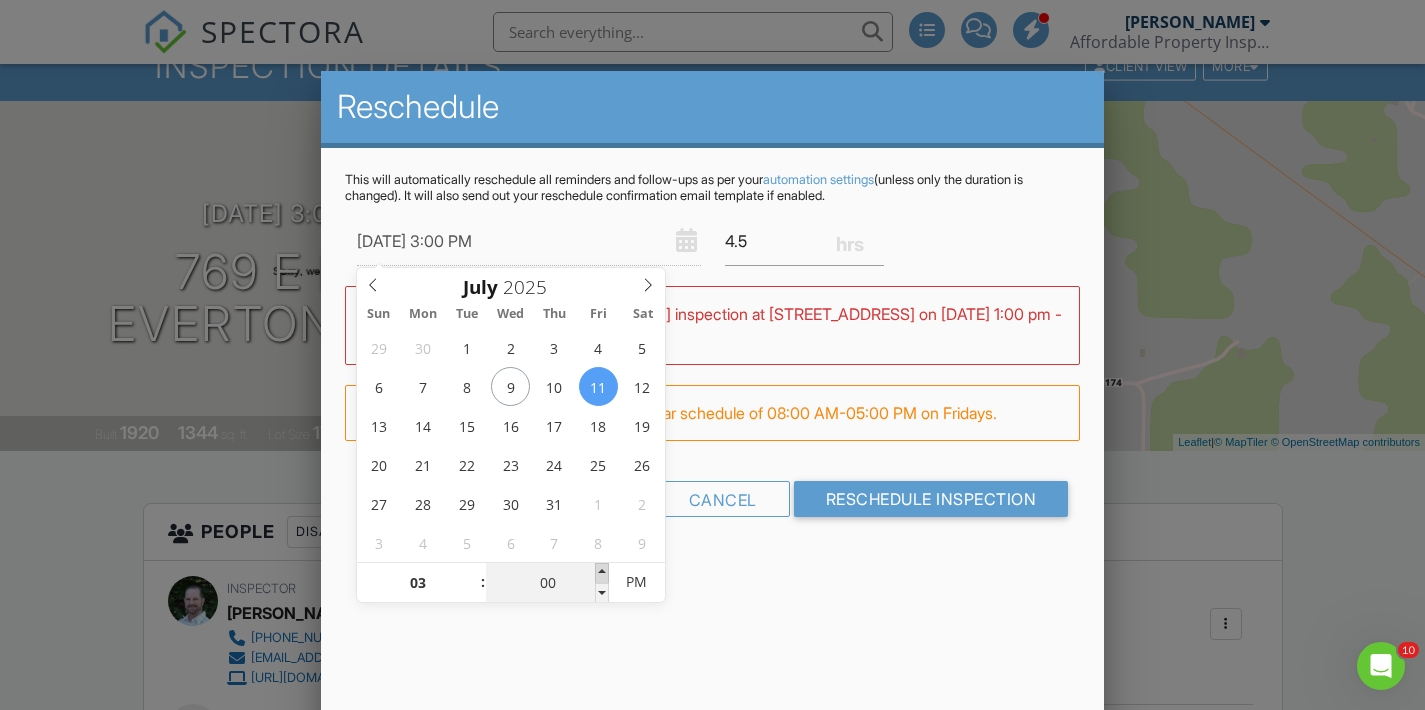 type on "07/11/2025 3:05 PM" 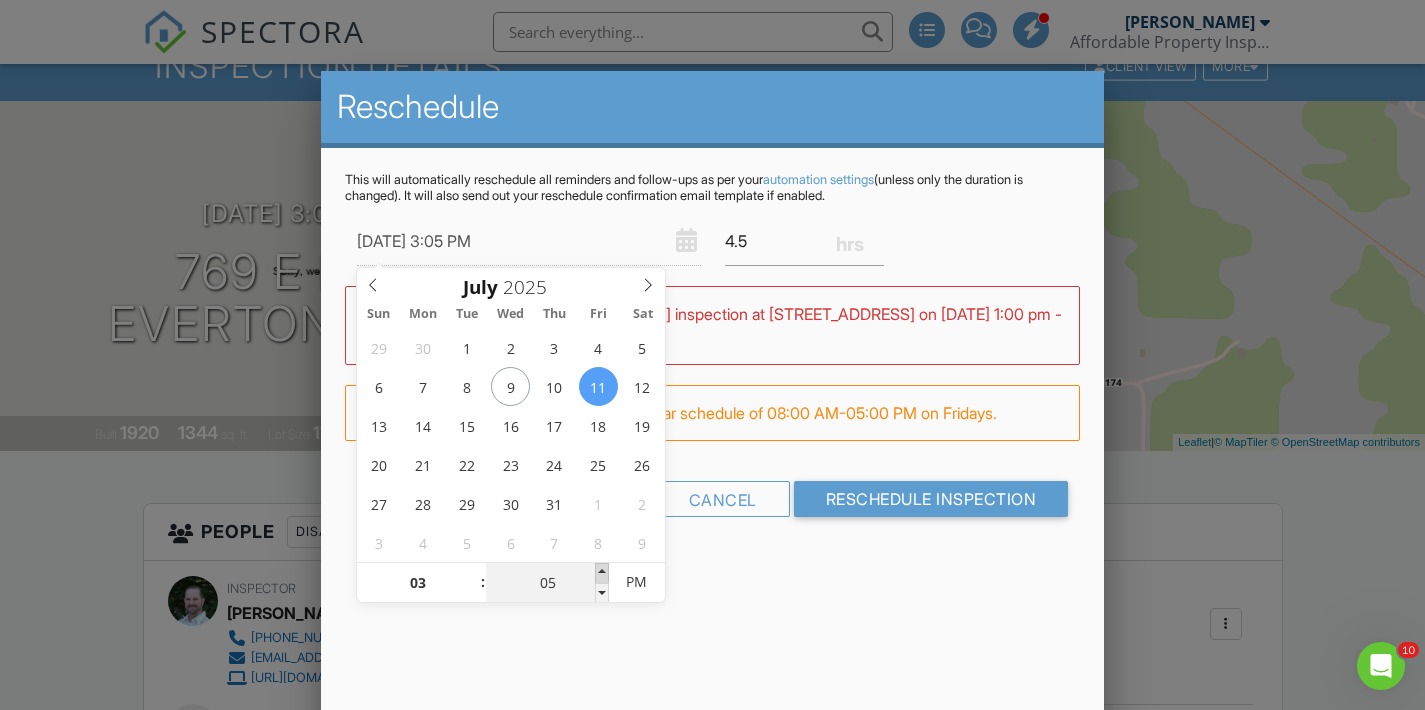 click at bounding box center [602, 573] 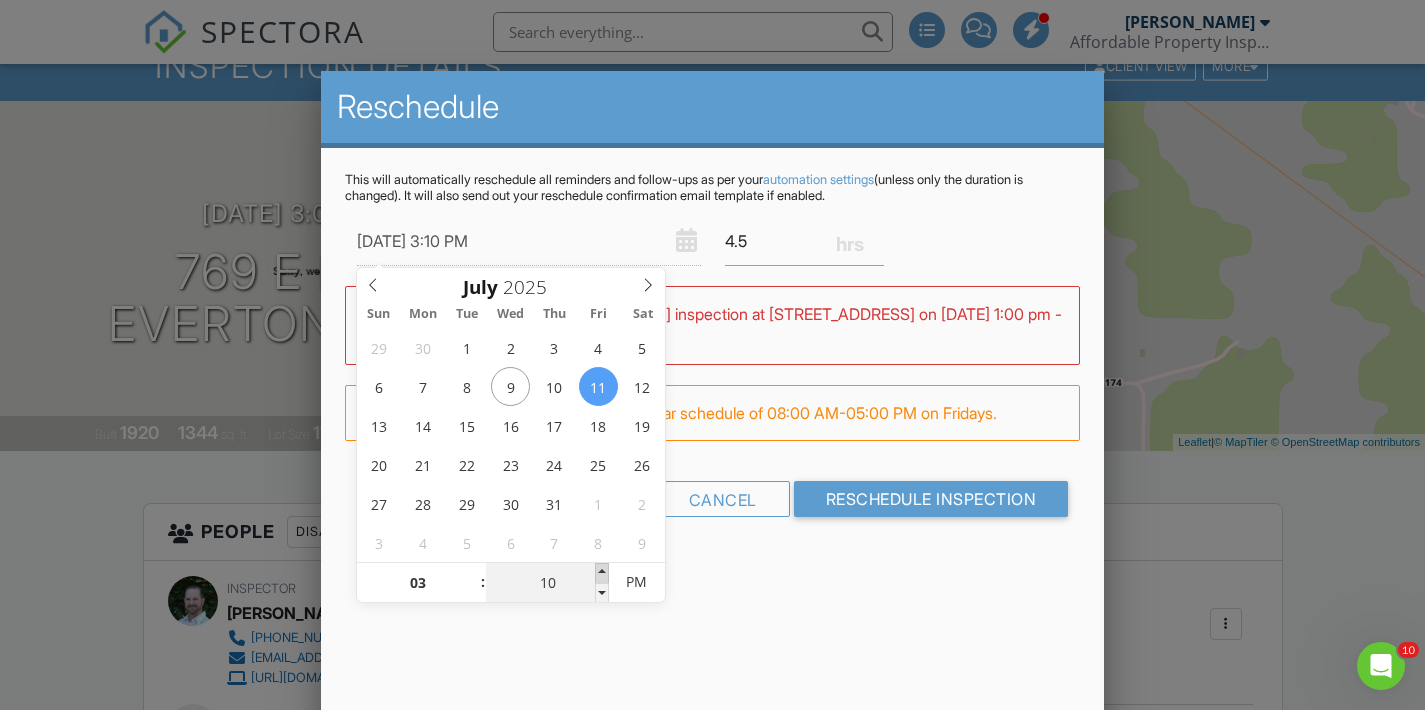 click at bounding box center [602, 573] 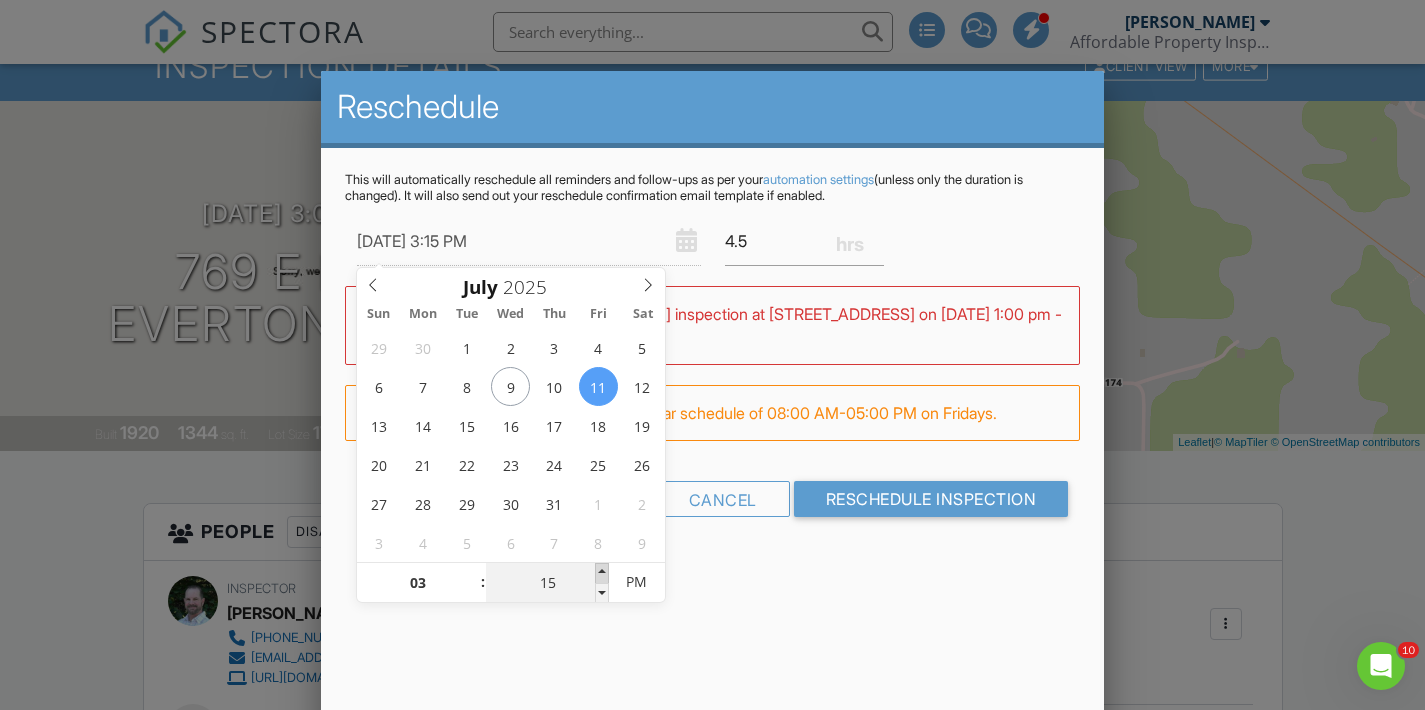 click at bounding box center [602, 573] 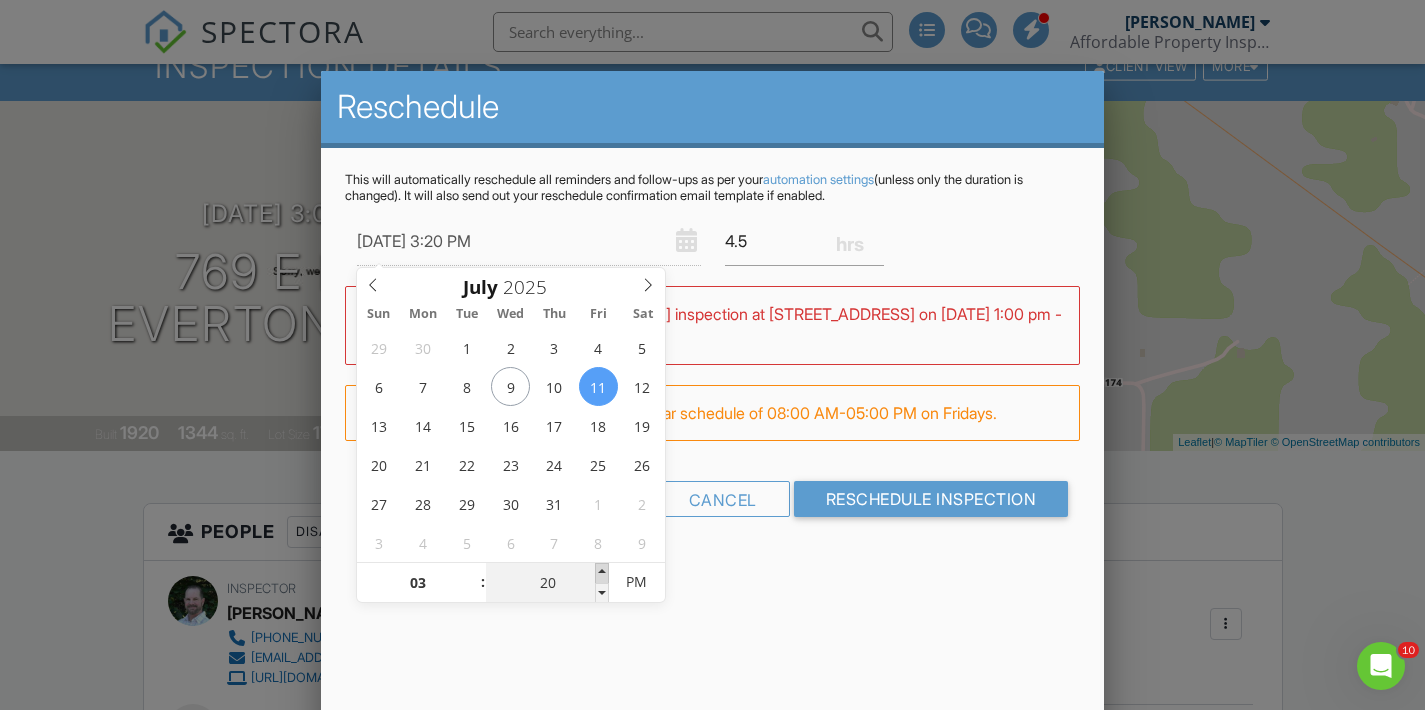 click at bounding box center (602, 573) 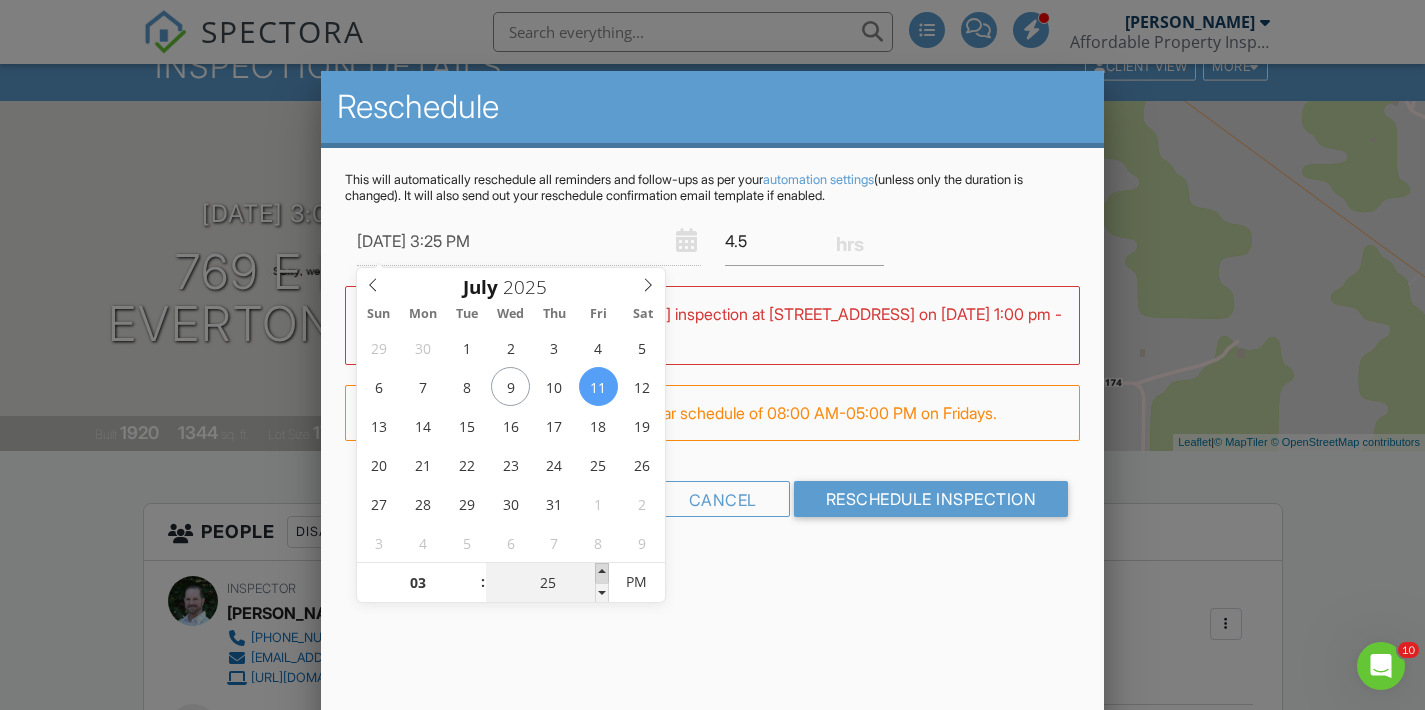 click at bounding box center (602, 573) 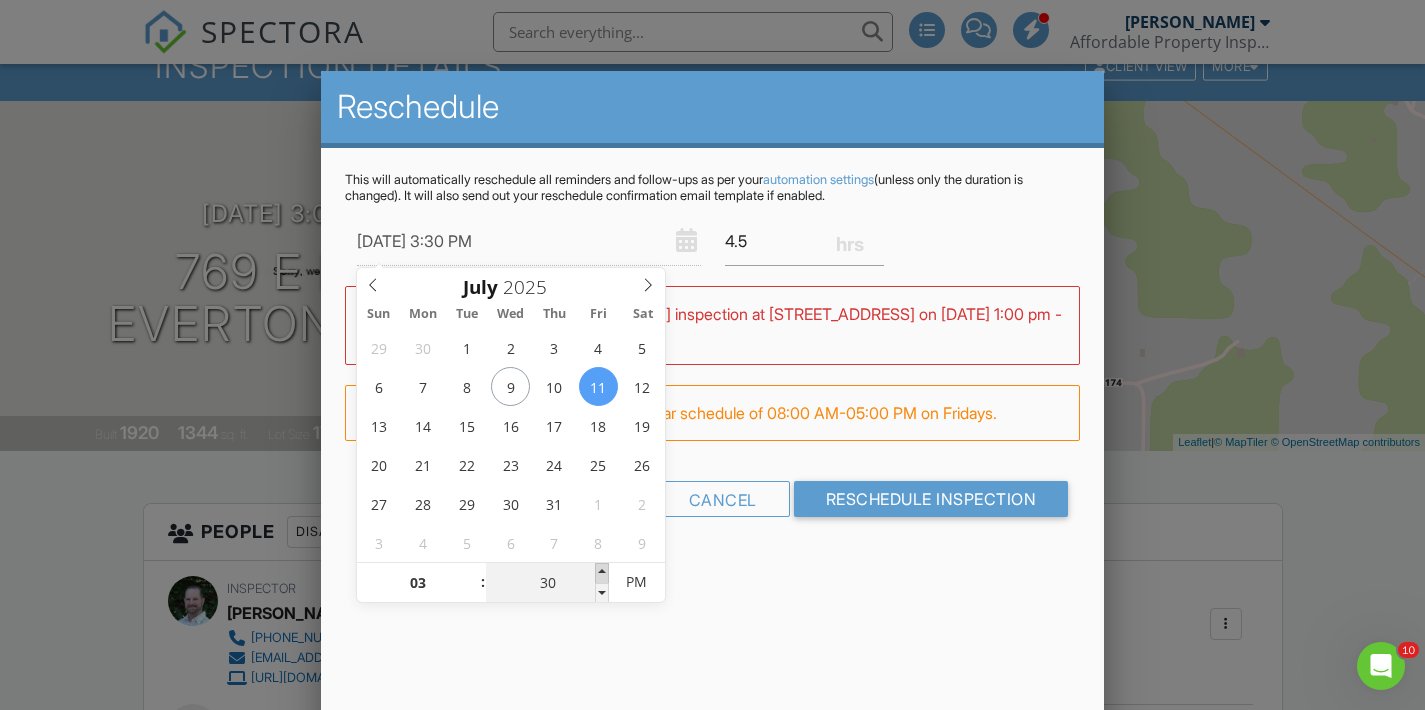 click at bounding box center [602, 573] 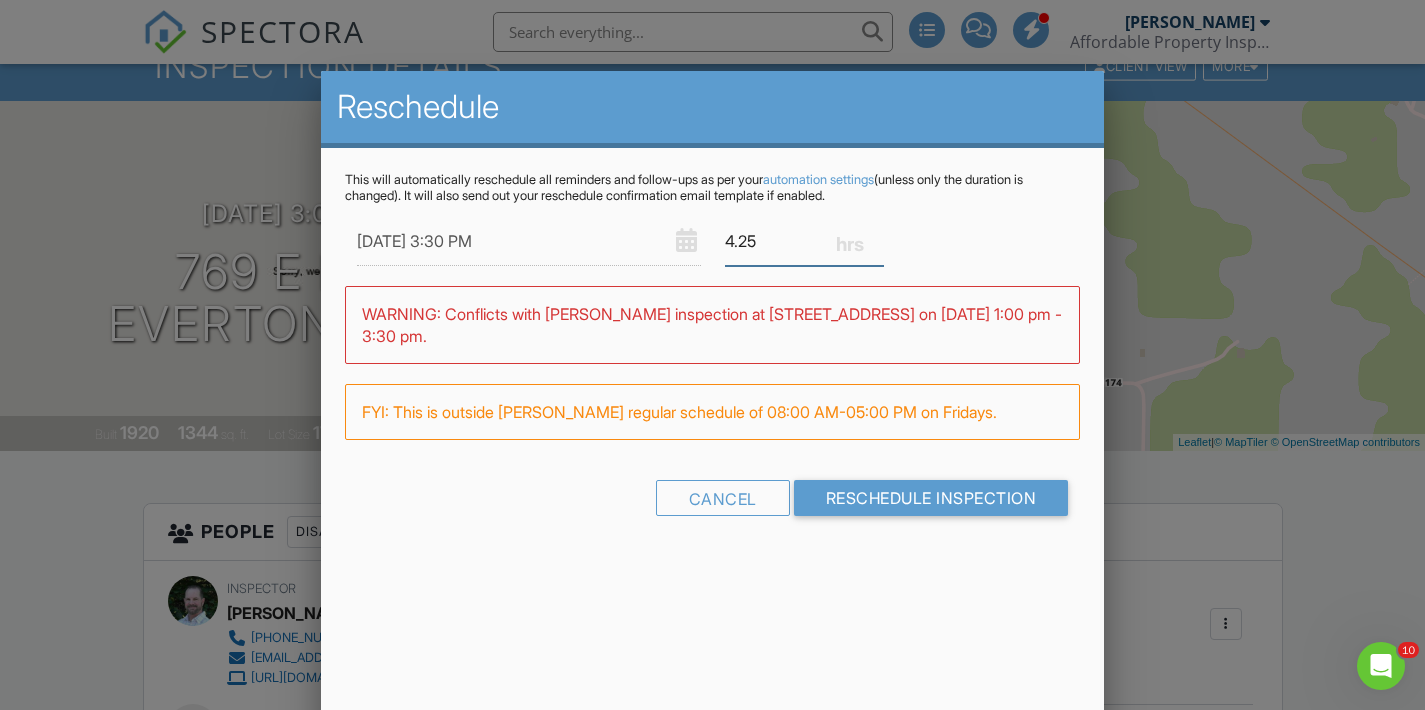 click on "4.25" at bounding box center (805, 241) 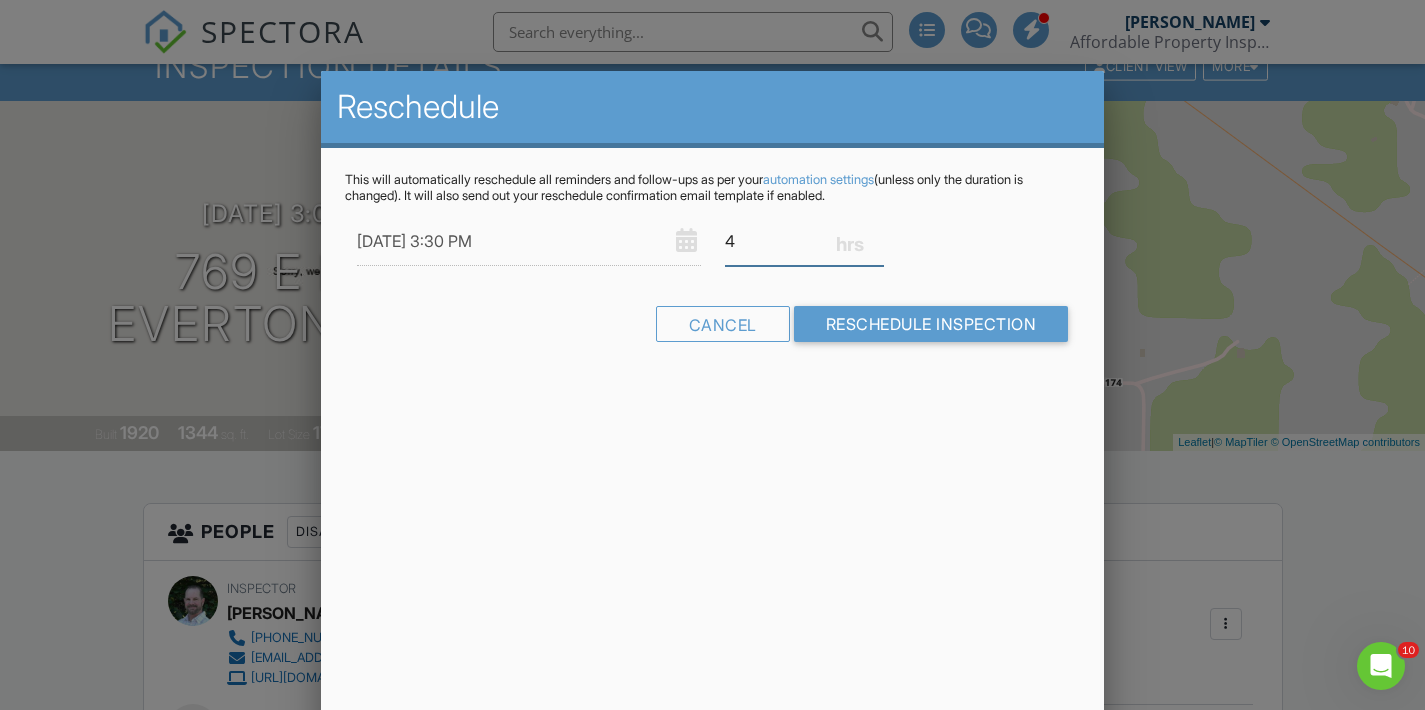 click on "4" at bounding box center (805, 241) 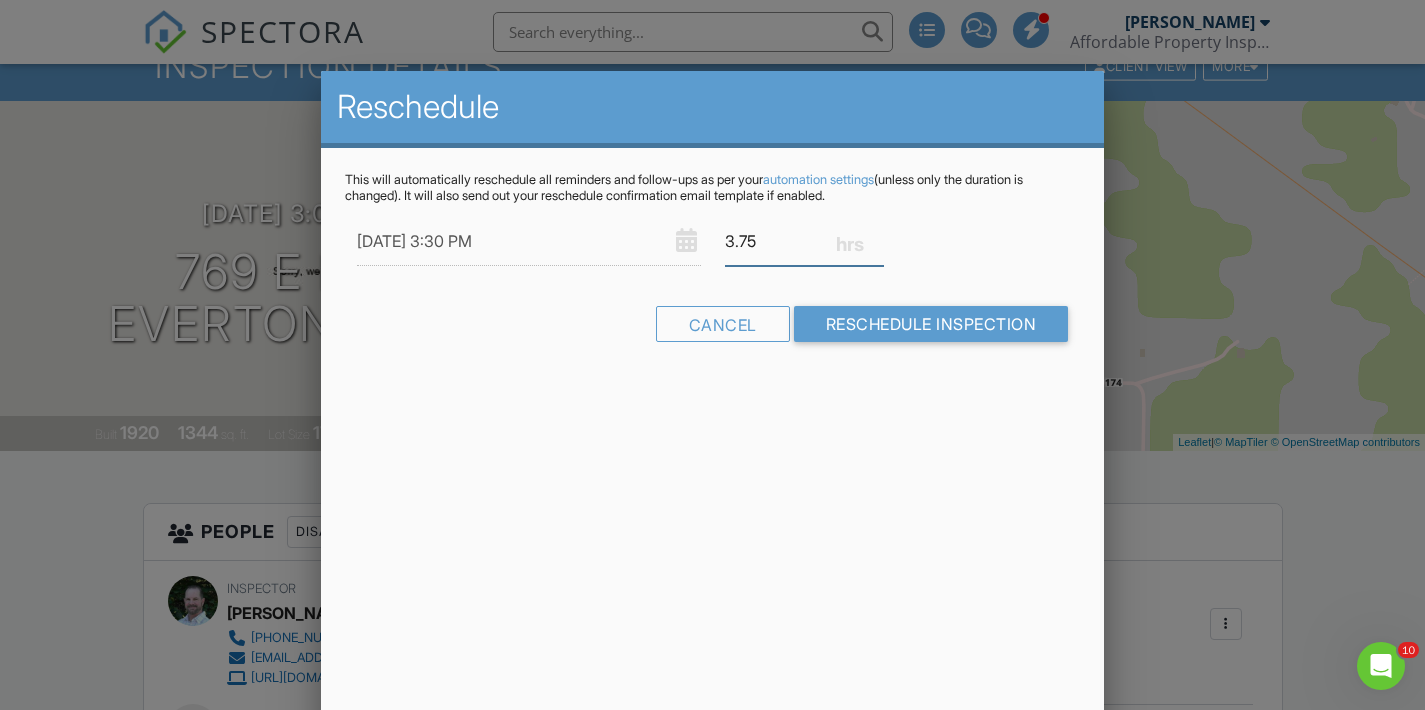 click on "3.75" at bounding box center [805, 241] 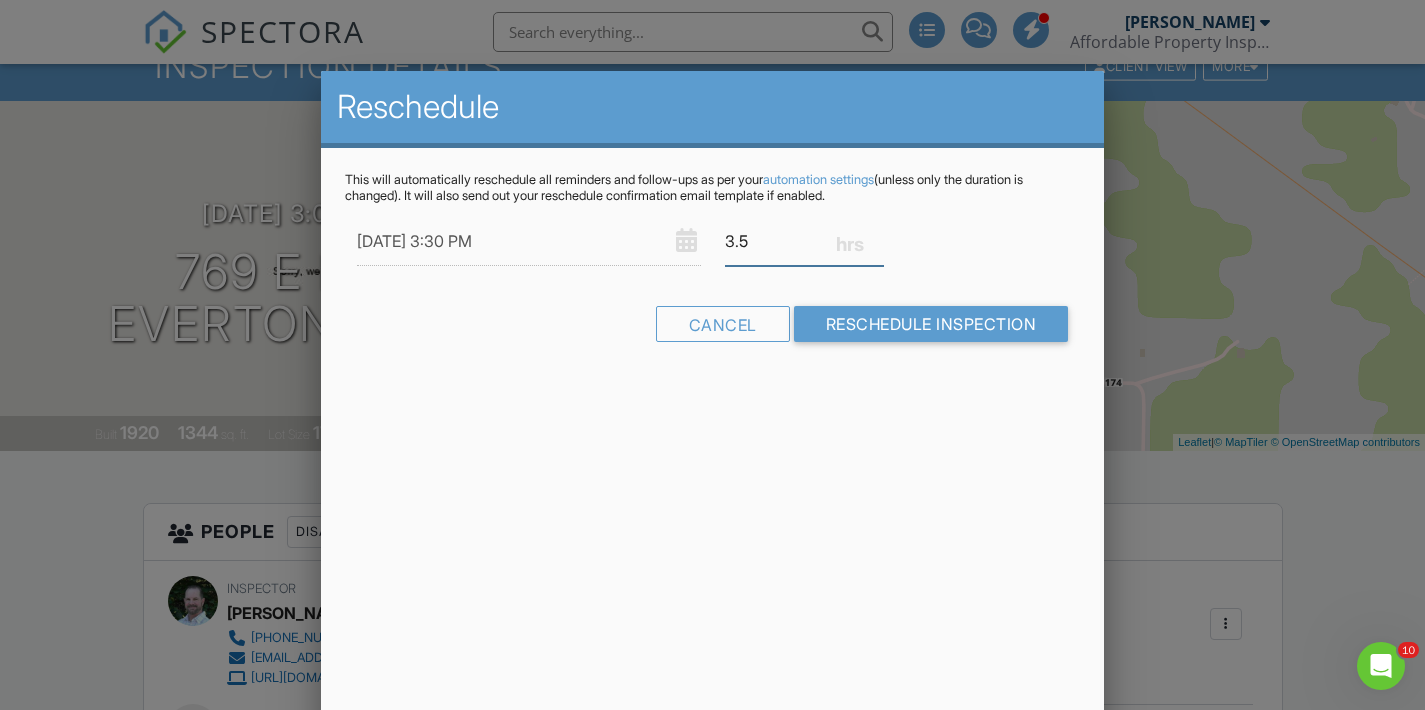 click on "3.5" at bounding box center [805, 241] 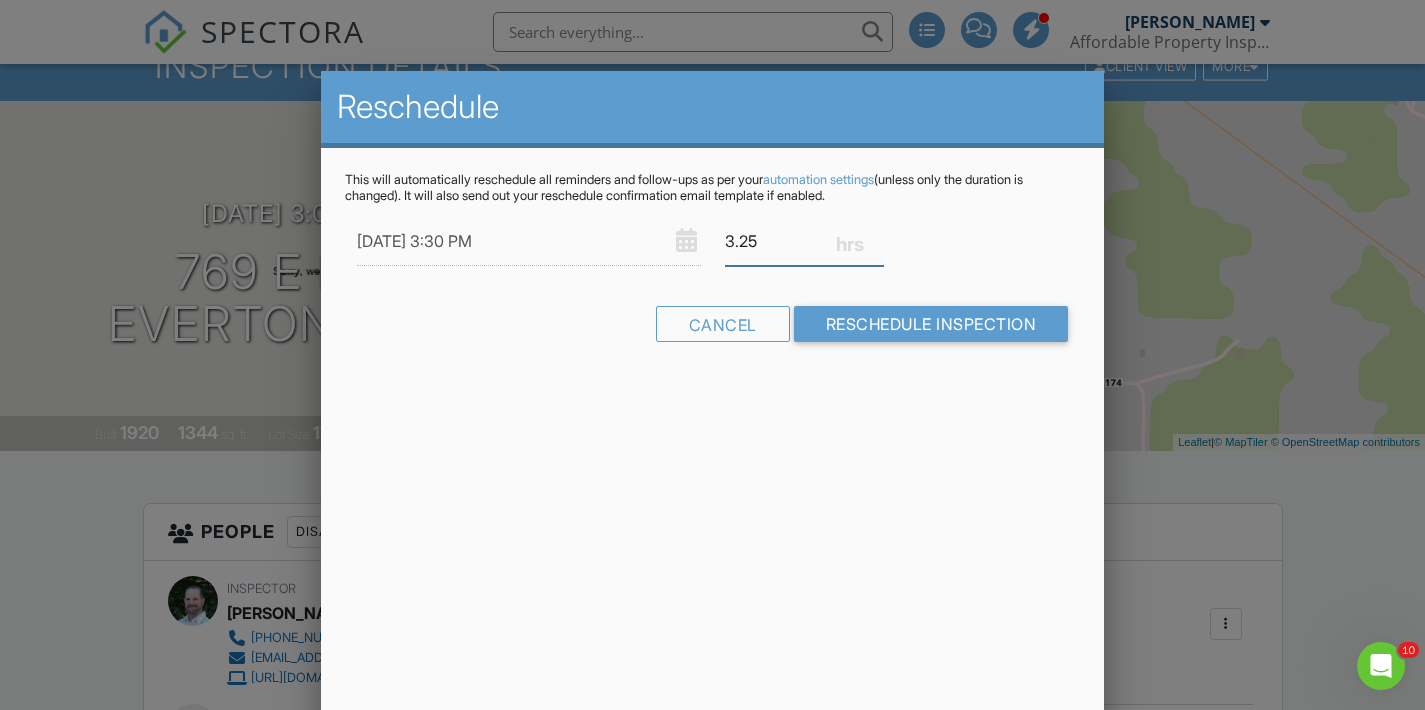 click on "3.25" at bounding box center (805, 241) 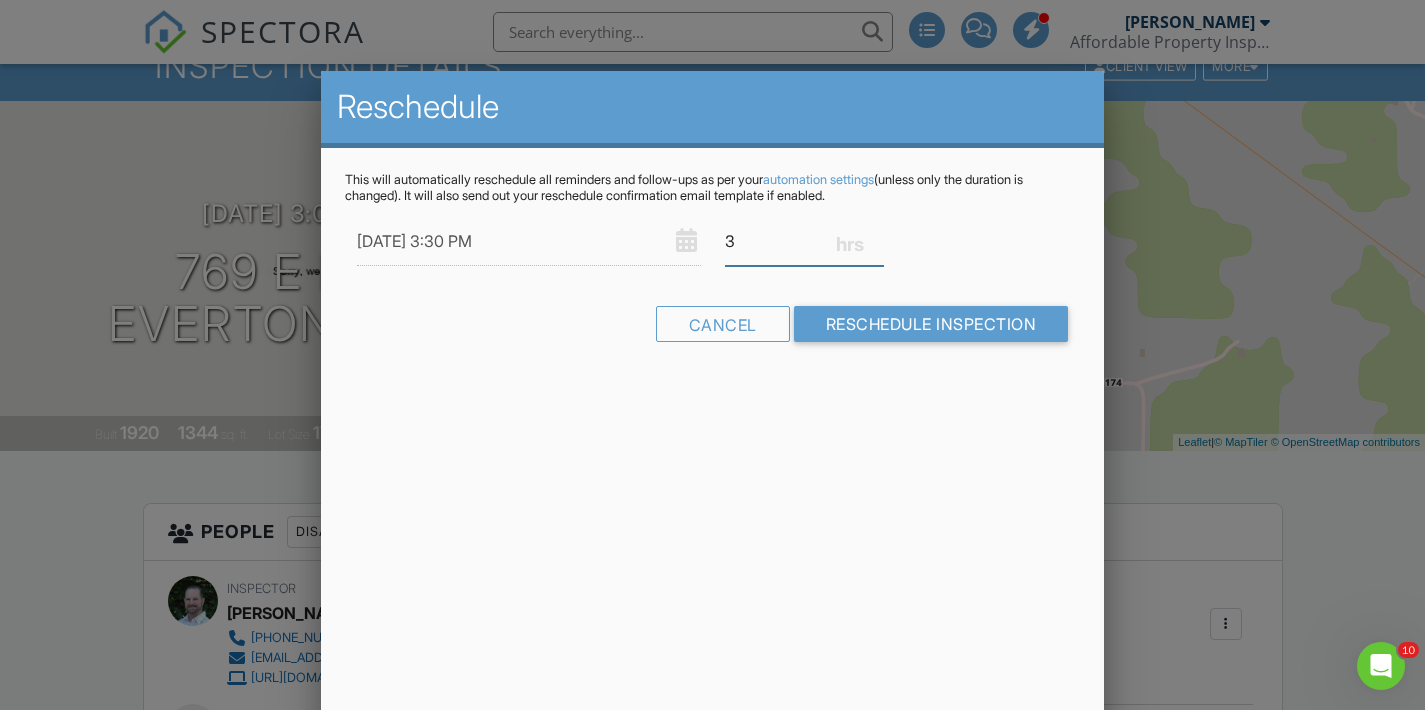 click on "3" at bounding box center [805, 241] 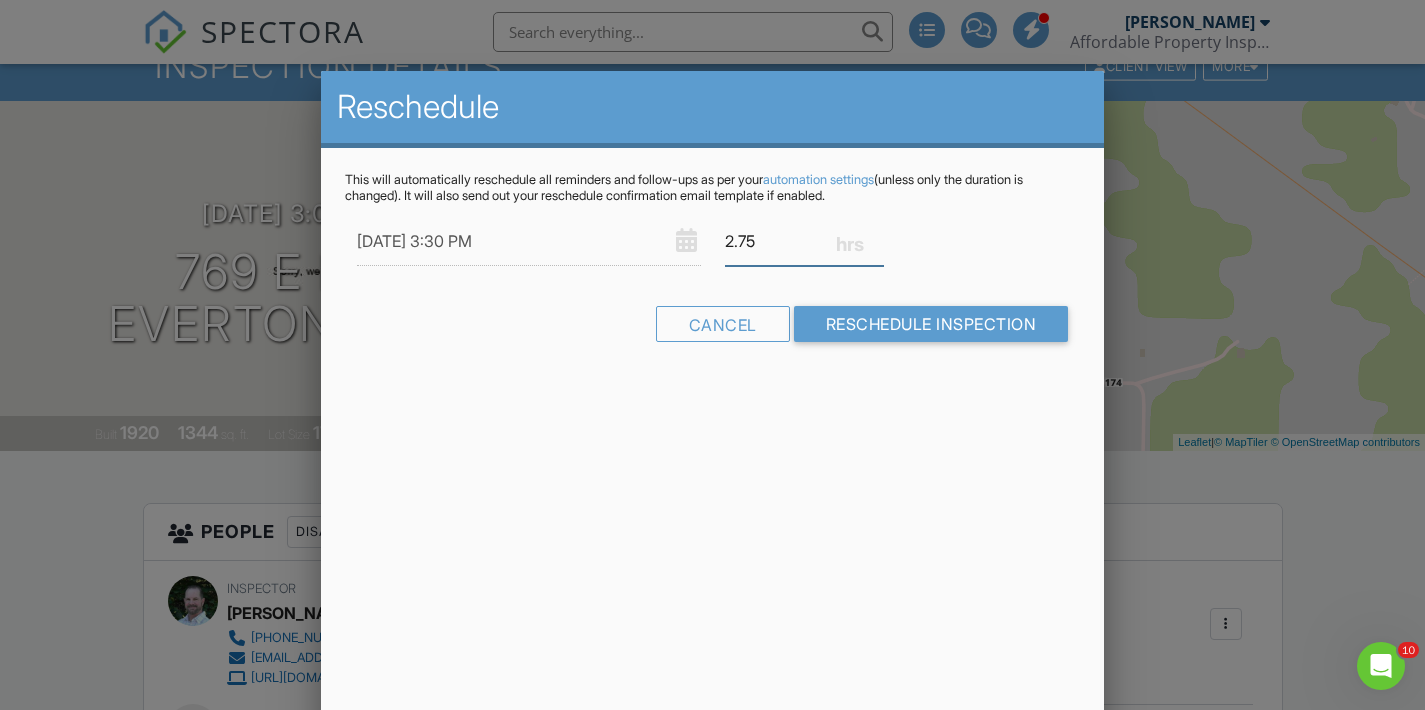 click on "2.75" at bounding box center [805, 241] 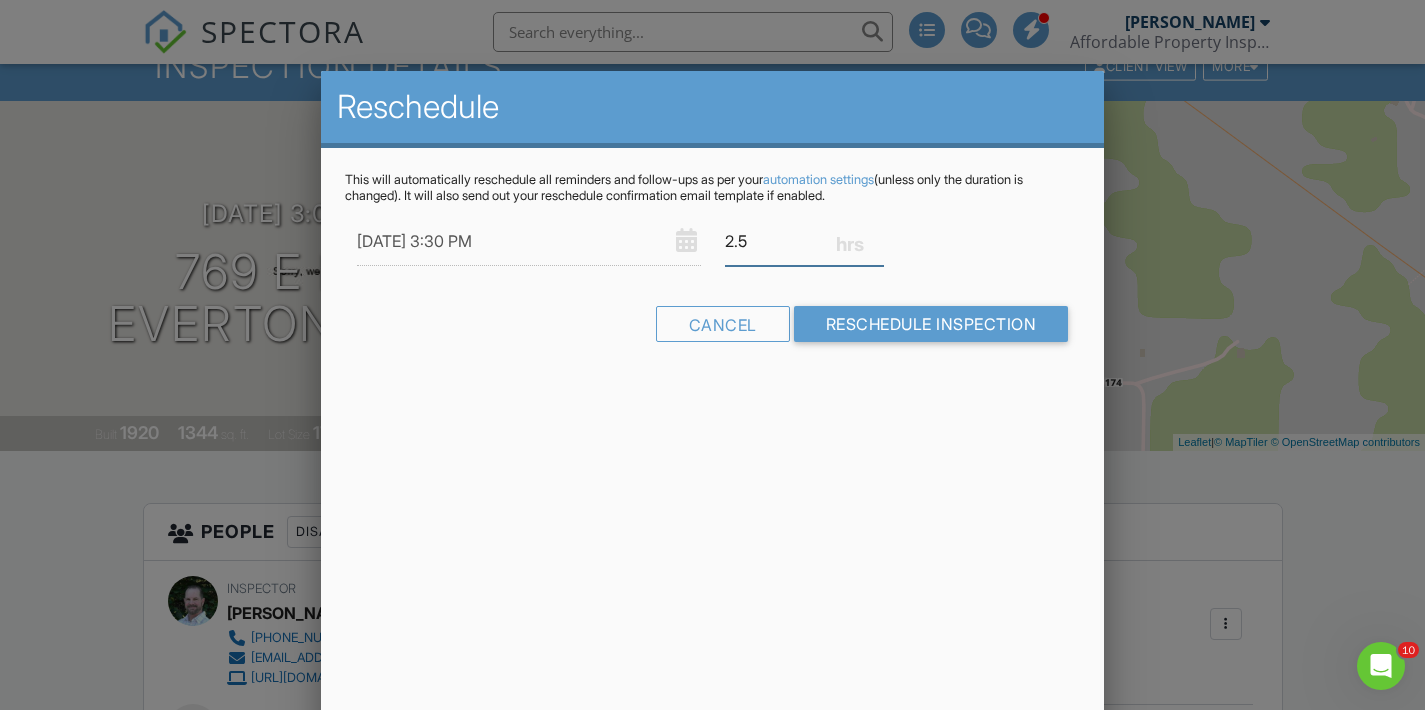 click on "2.5" at bounding box center (805, 241) 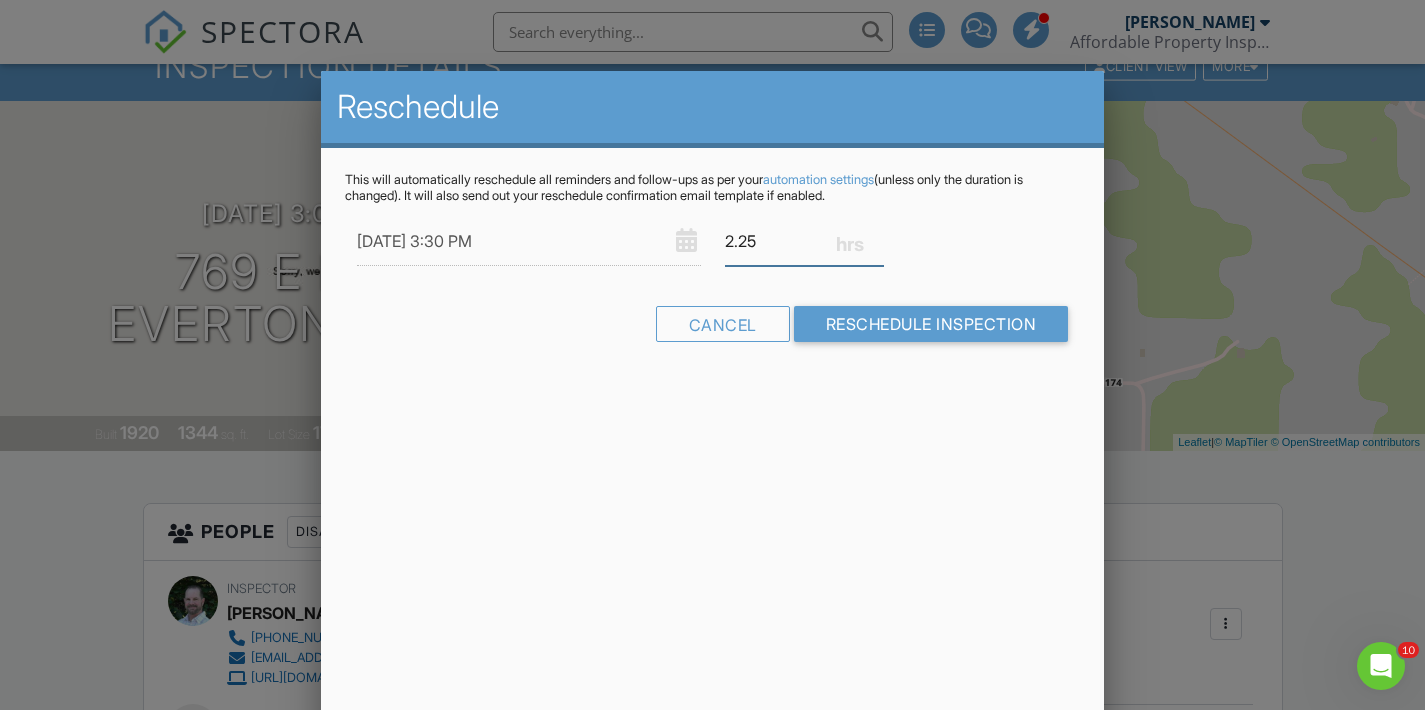 click on "2.25" at bounding box center [805, 241] 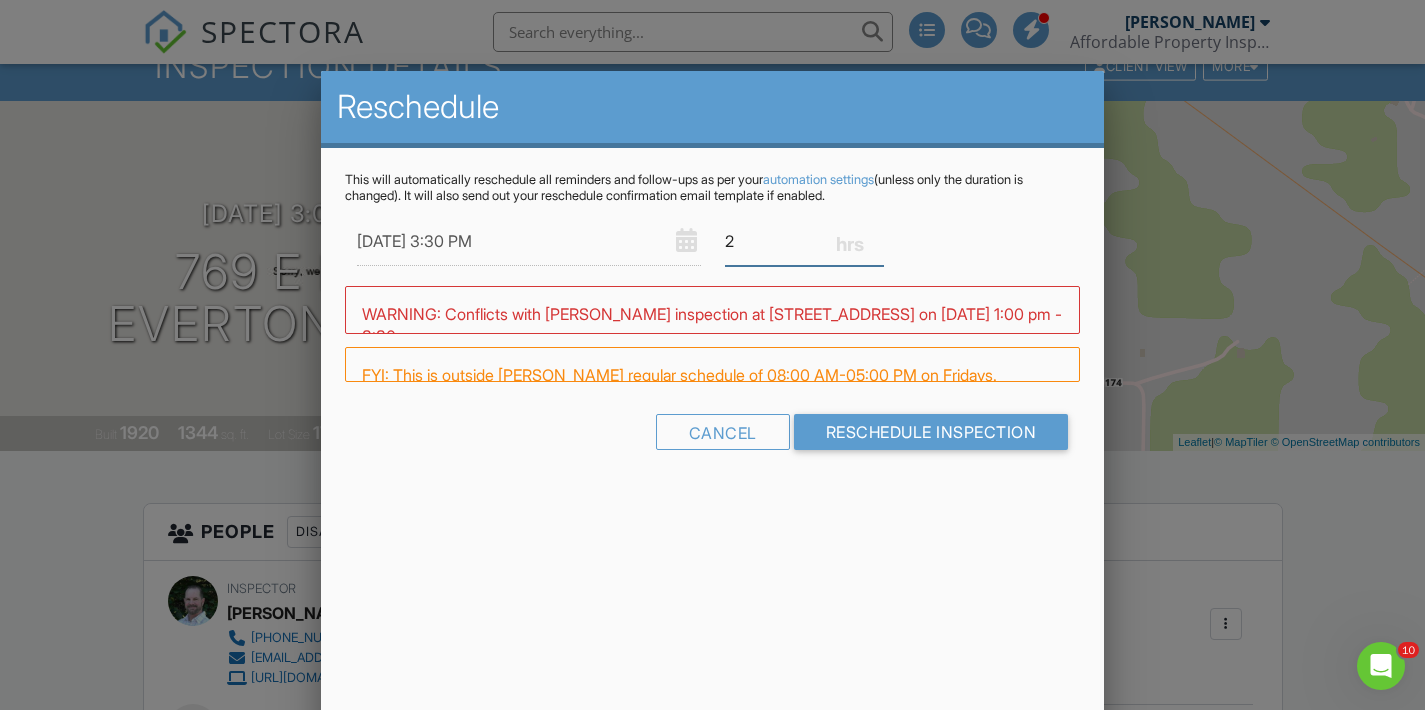 click on "2" at bounding box center (805, 241) 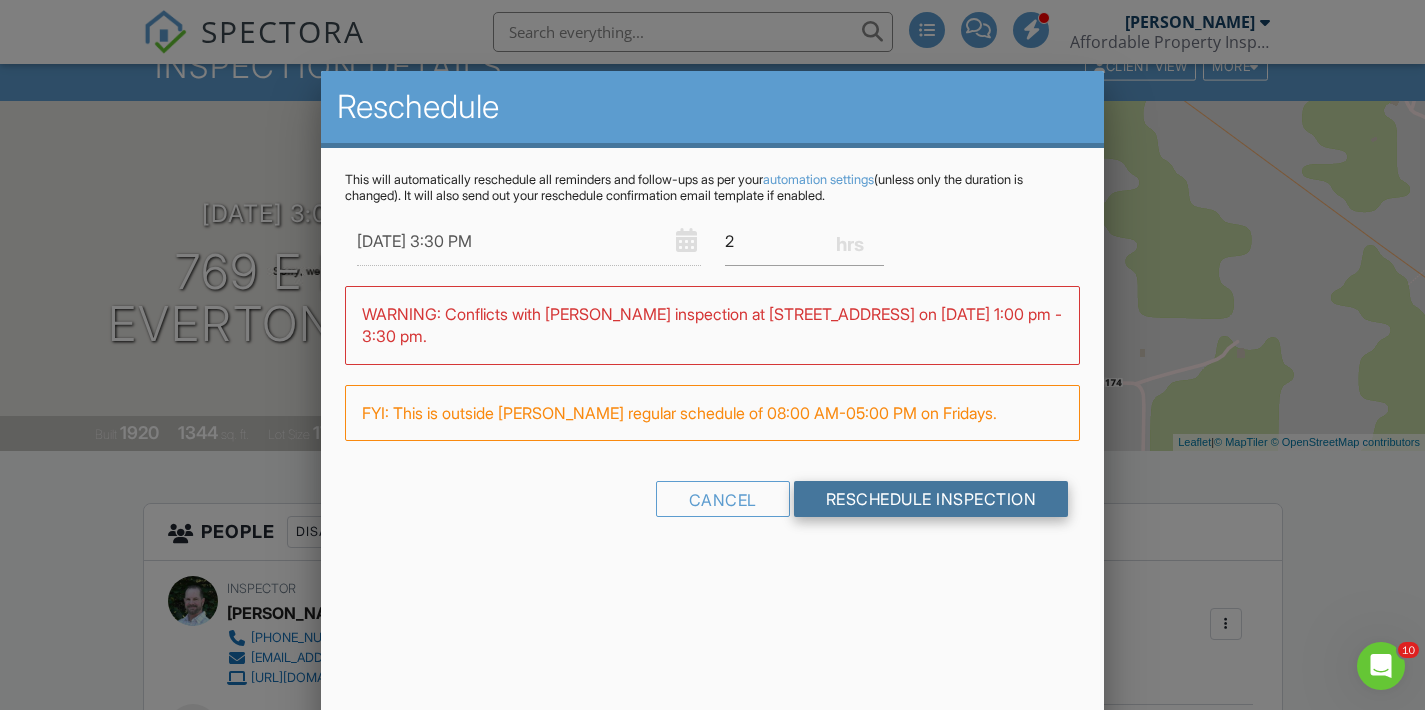 click on "Reschedule Inspection" at bounding box center [931, 499] 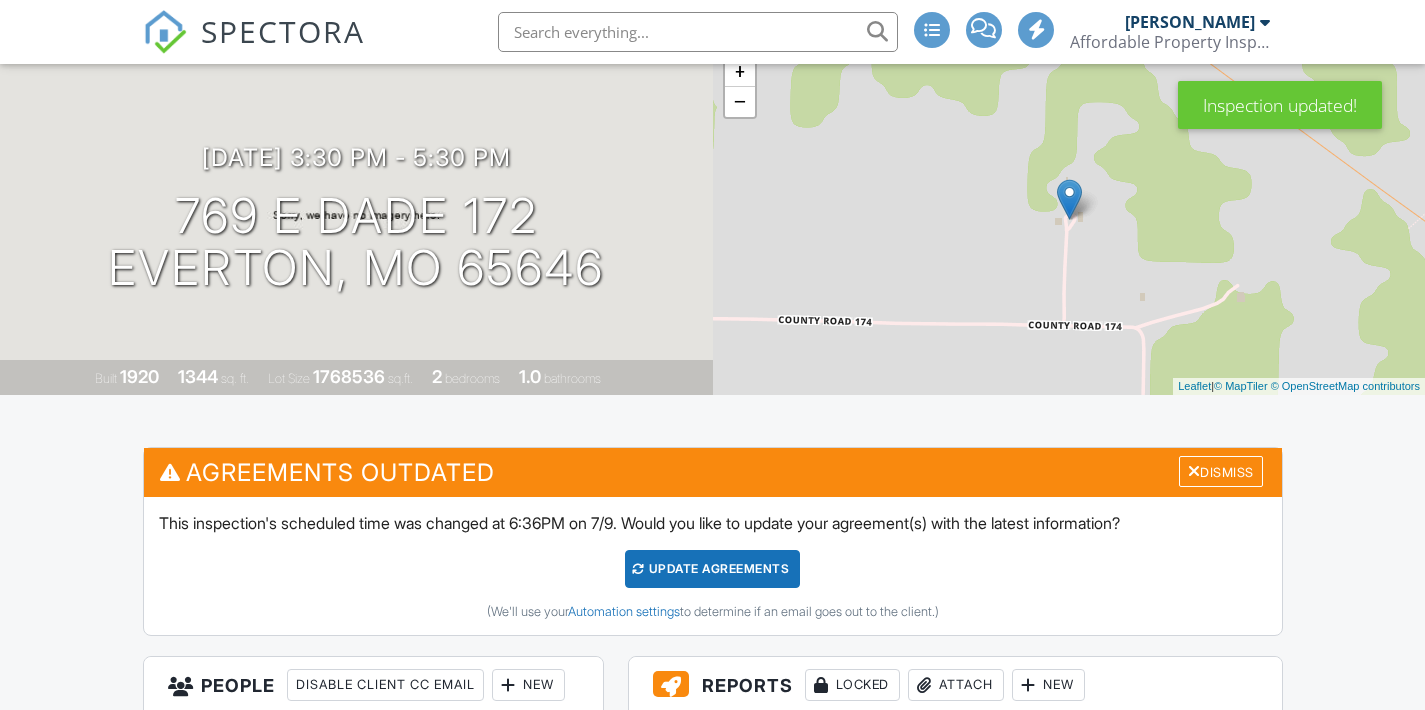 scroll, scrollTop: 246, scrollLeft: 0, axis: vertical 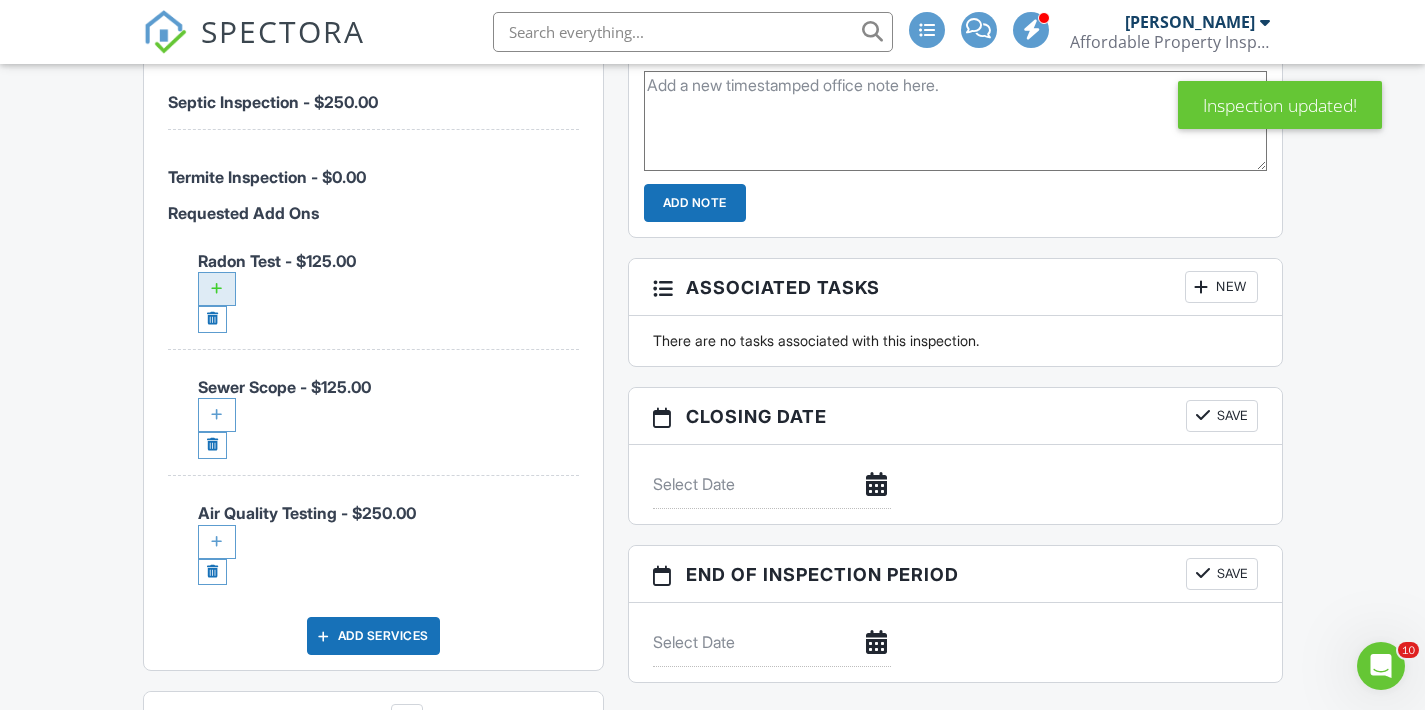 click at bounding box center (217, 289) 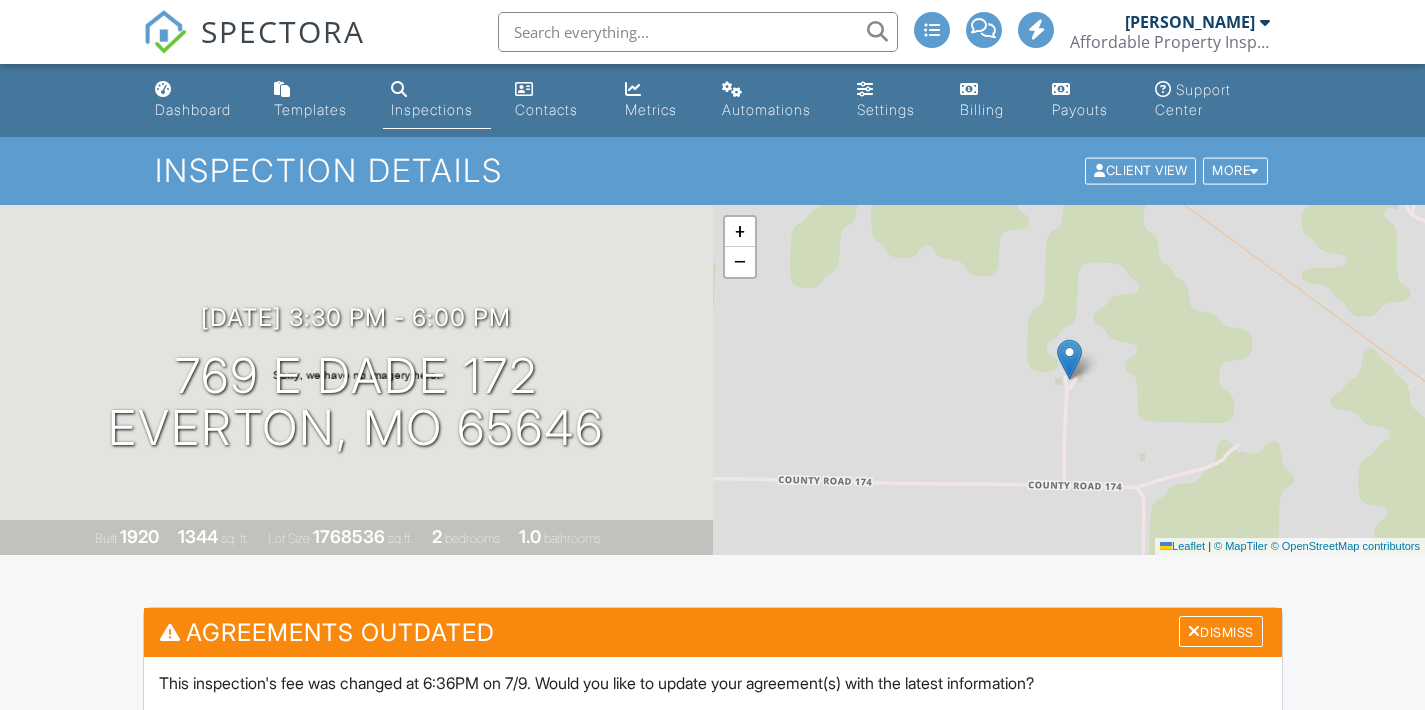 scroll, scrollTop: 702, scrollLeft: 0, axis: vertical 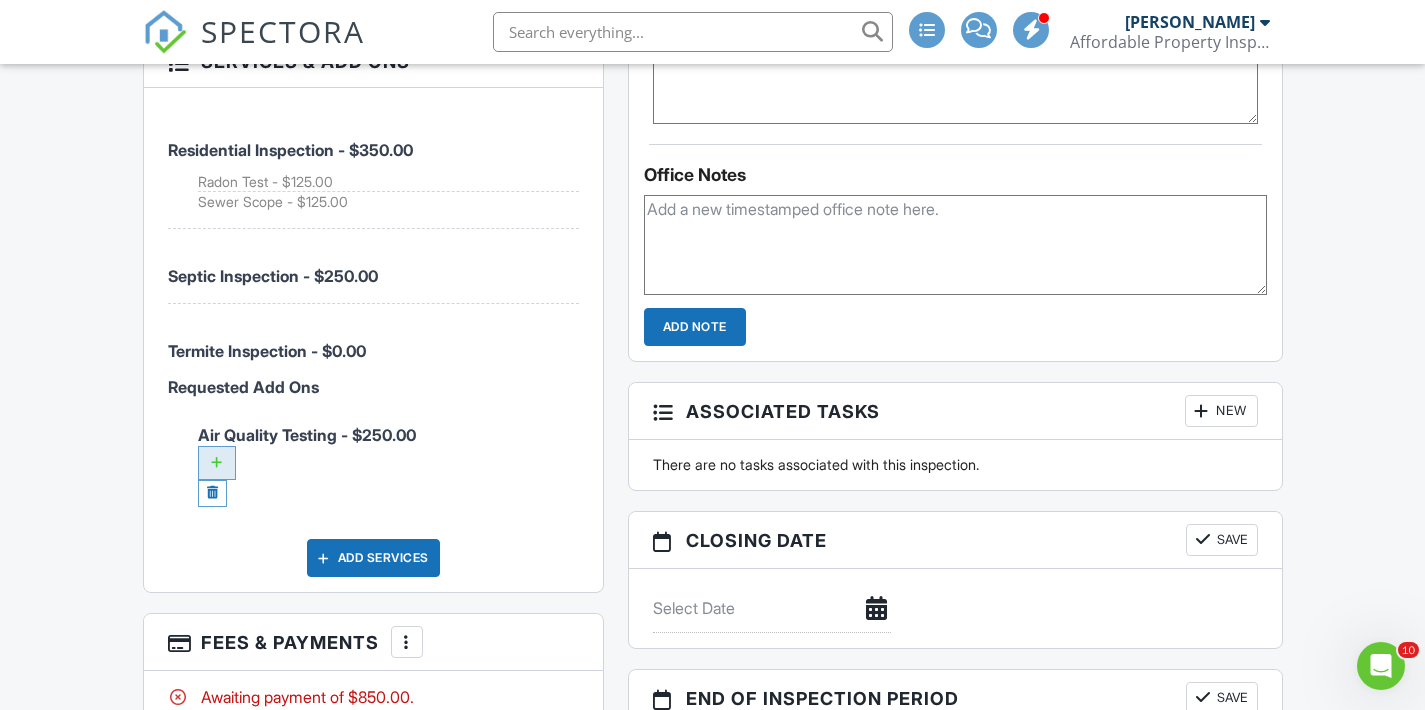 click at bounding box center (217, 463) 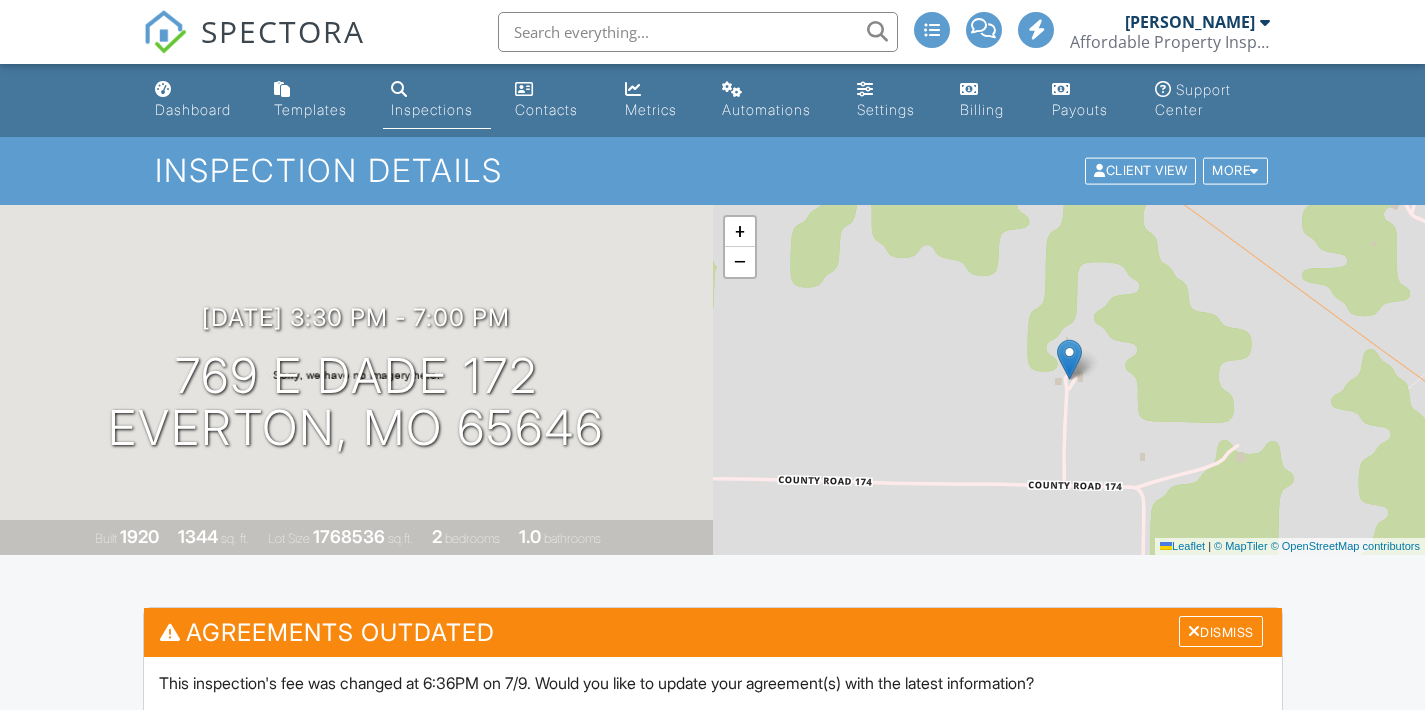 scroll, scrollTop: 1688, scrollLeft: 0, axis: vertical 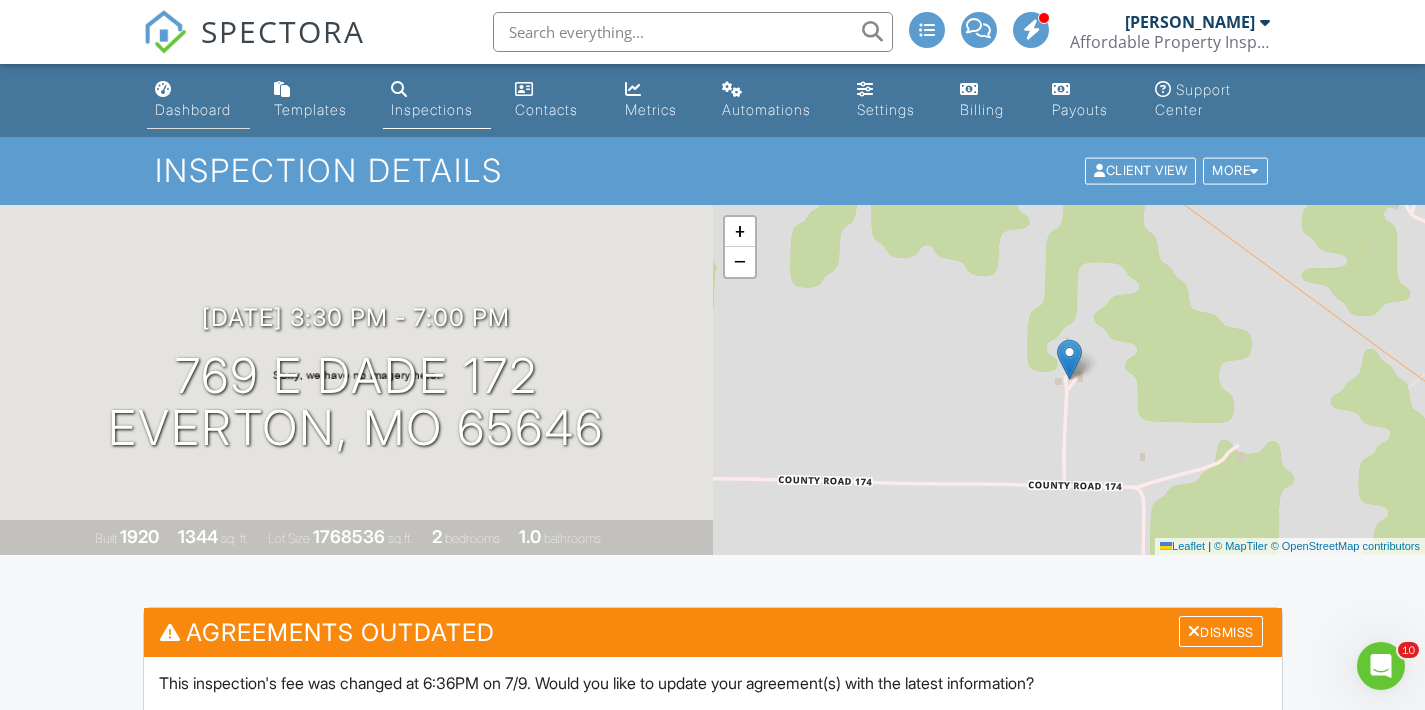 click on "Dashboard" at bounding box center (193, 109) 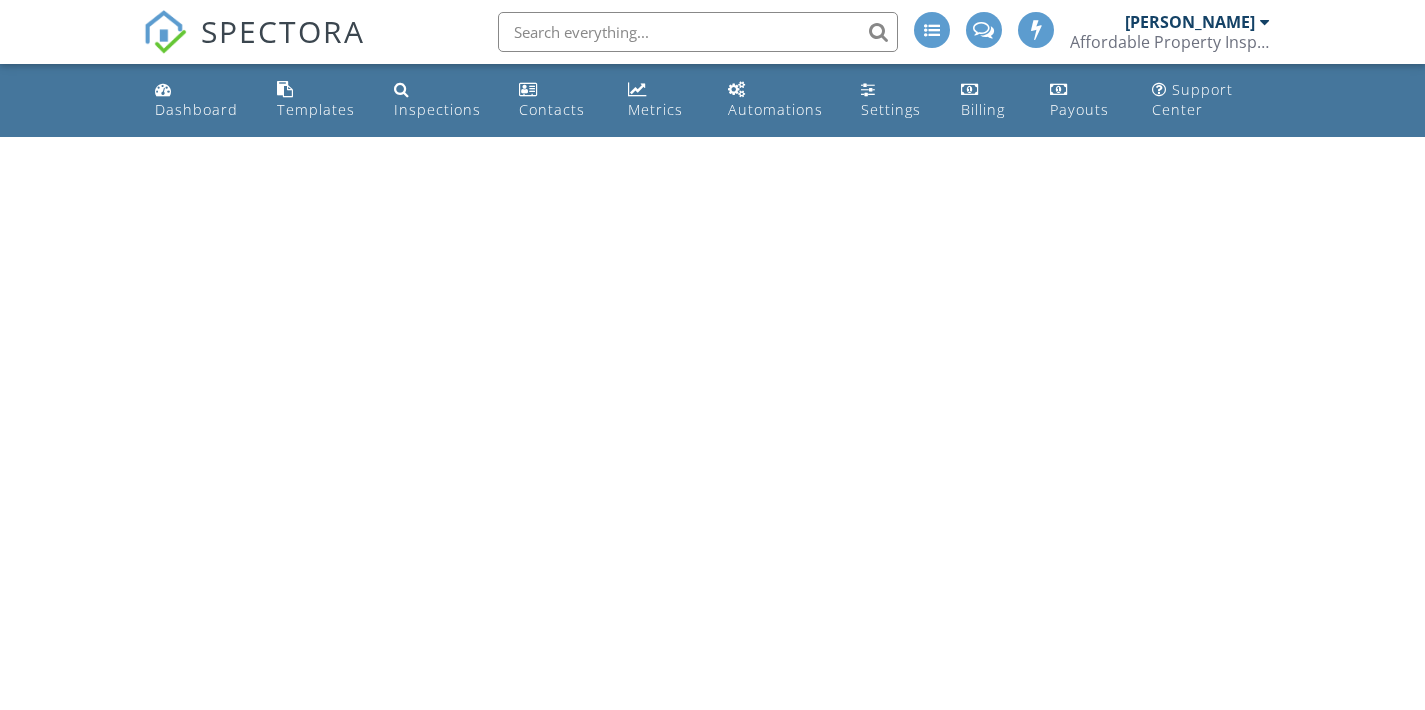 scroll, scrollTop: 0, scrollLeft: 0, axis: both 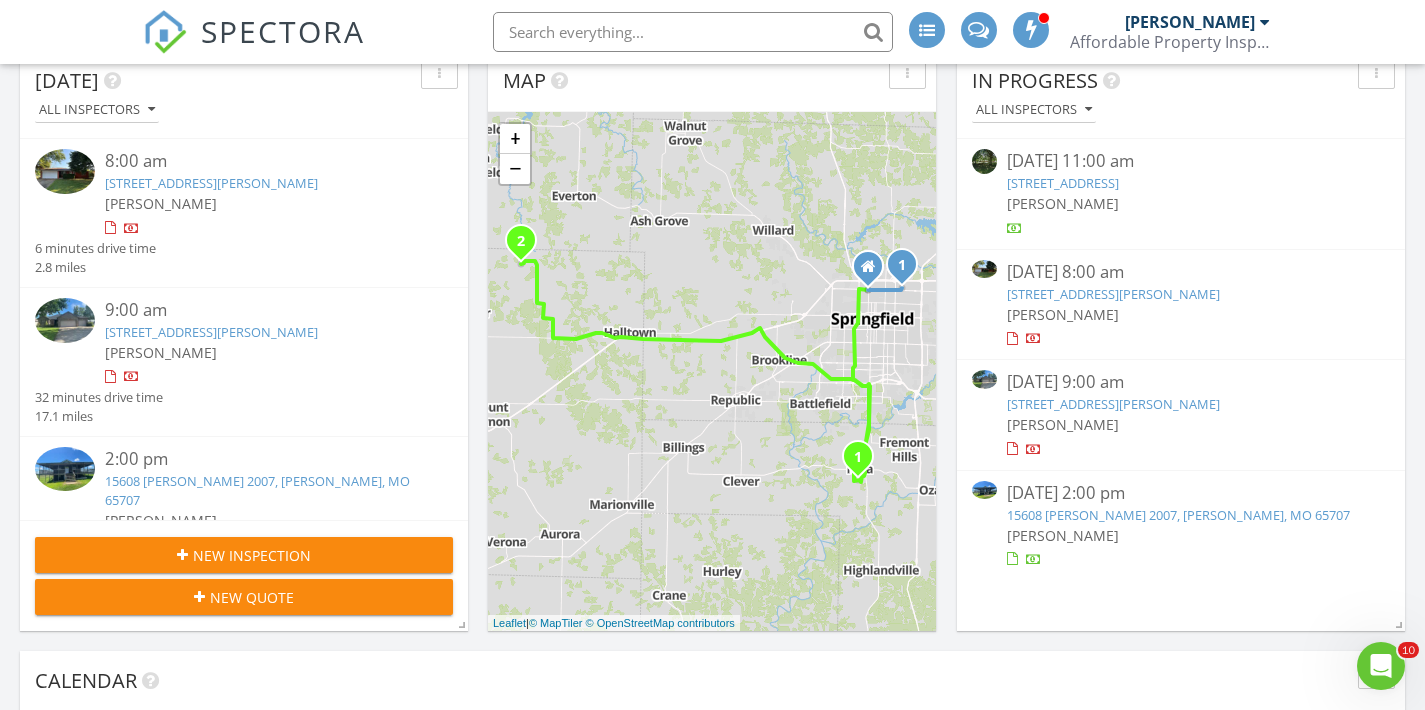 click on "2215 E Sharon, Springfield, MO 65803" at bounding box center [1113, 294] 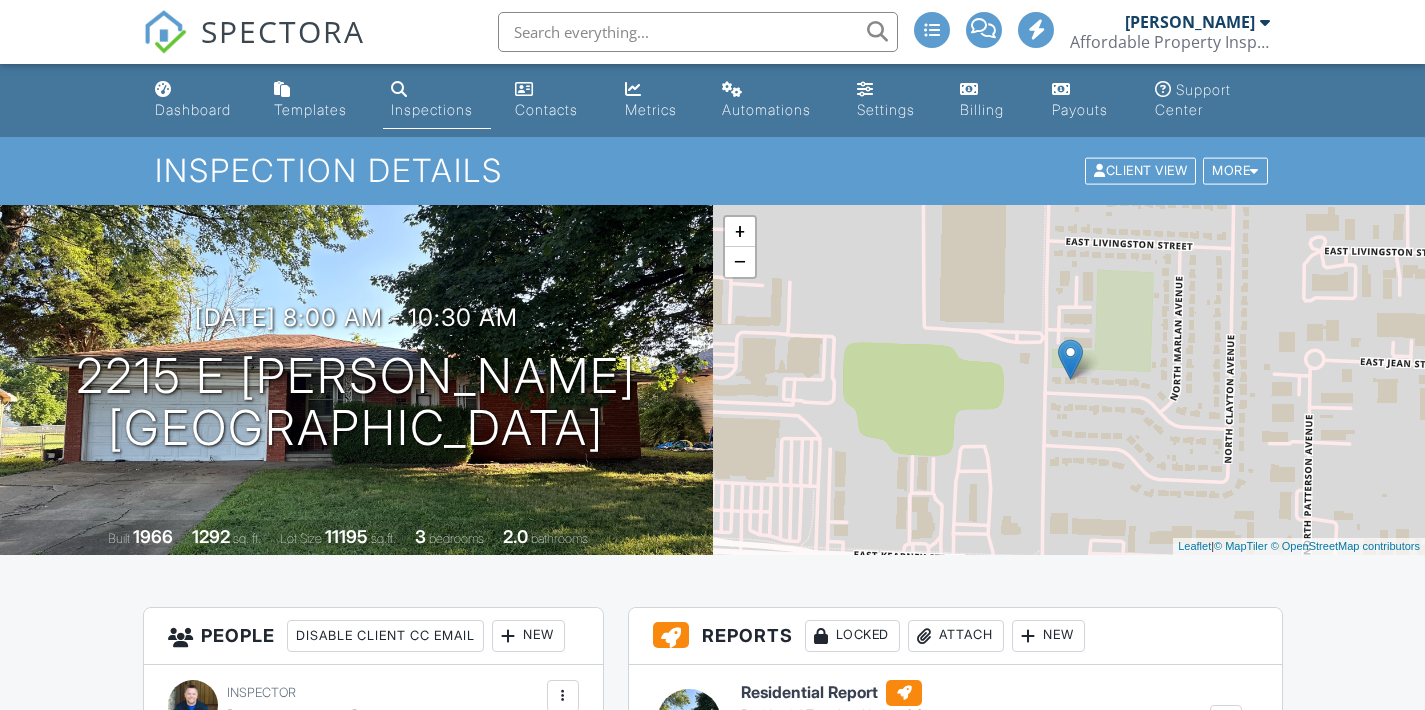 scroll, scrollTop: 323, scrollLeft: 0, axis: vertical 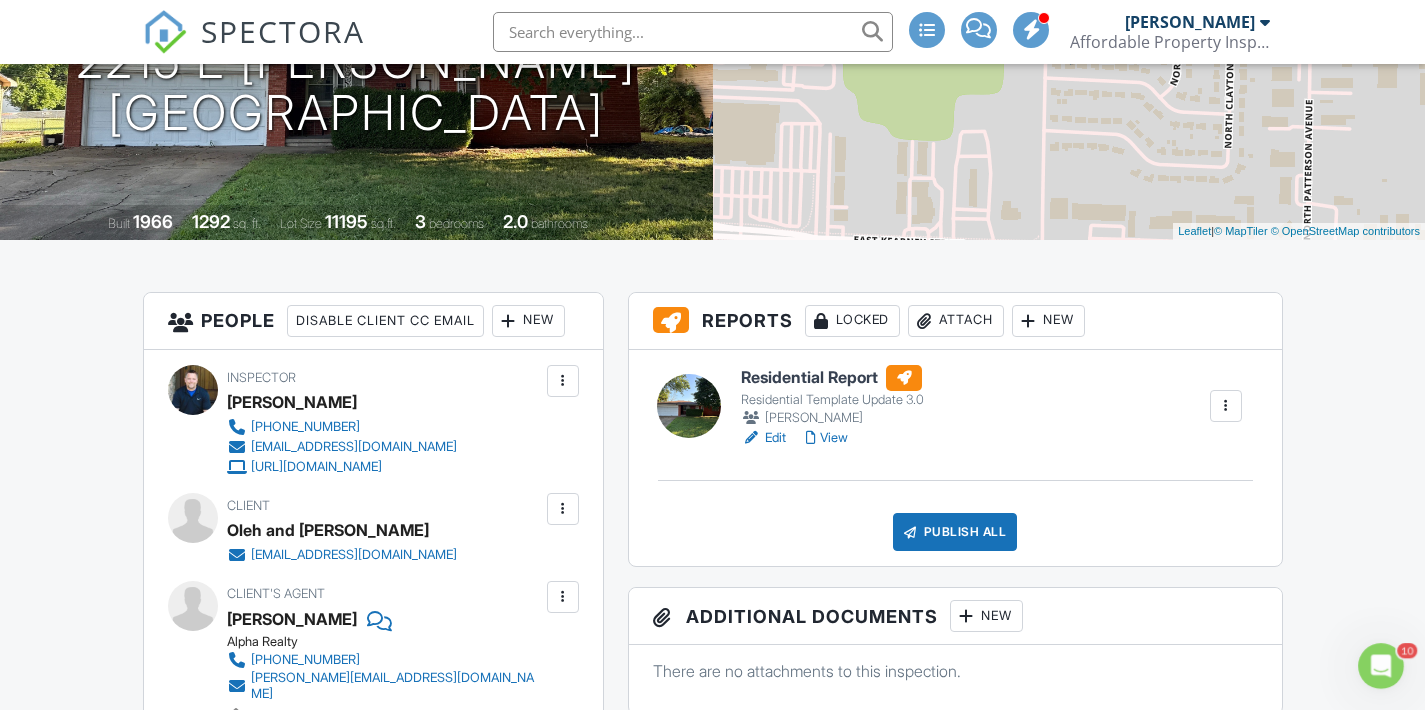 click on "Attach" at bounding box center [956, 321] 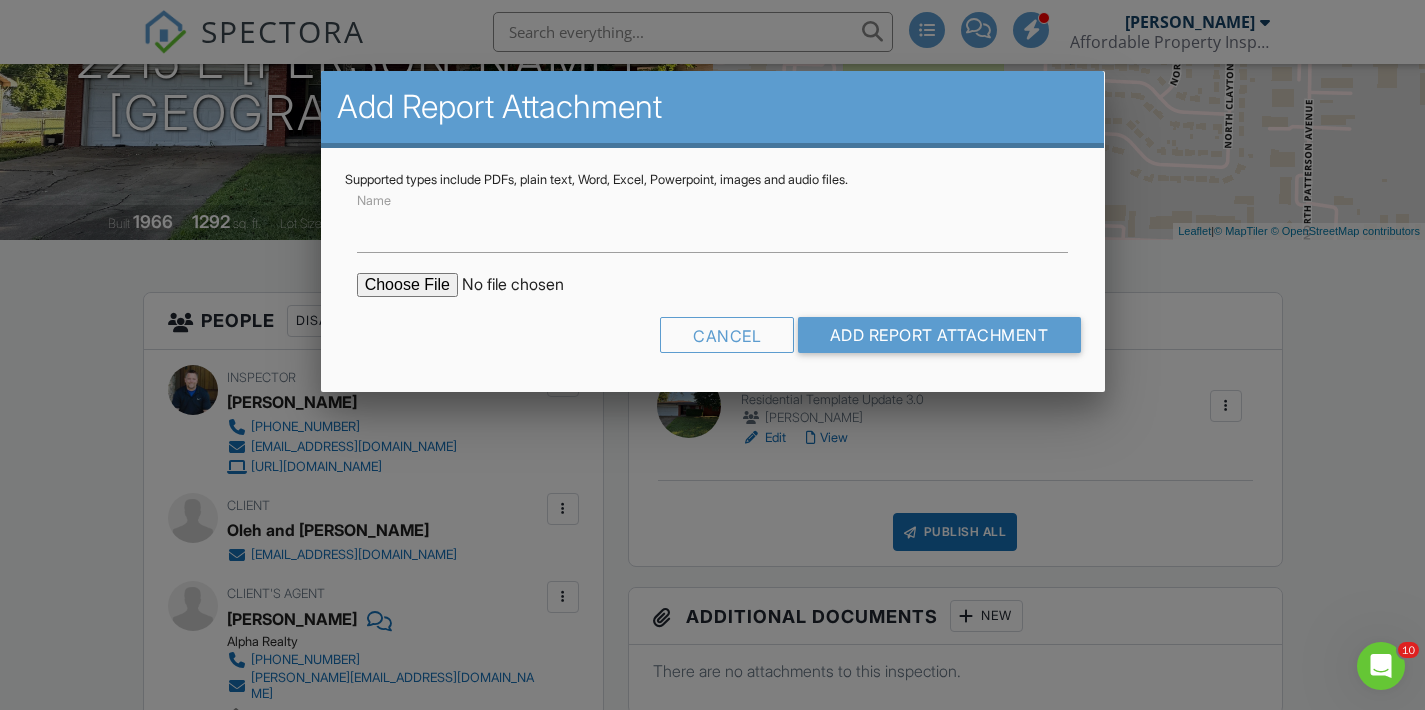 click at bounding box center (527, 285) 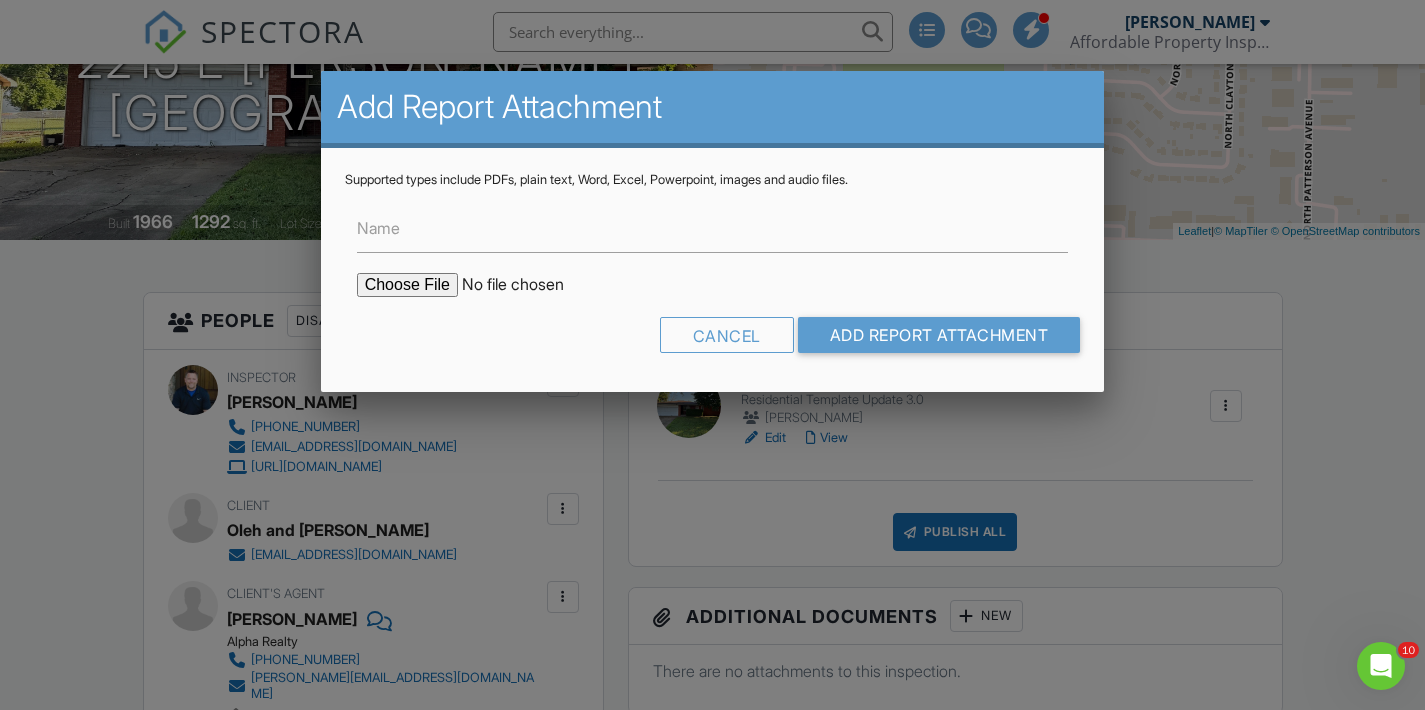type on "C:\fakepath\Adobe Scan [DATE].pdf" 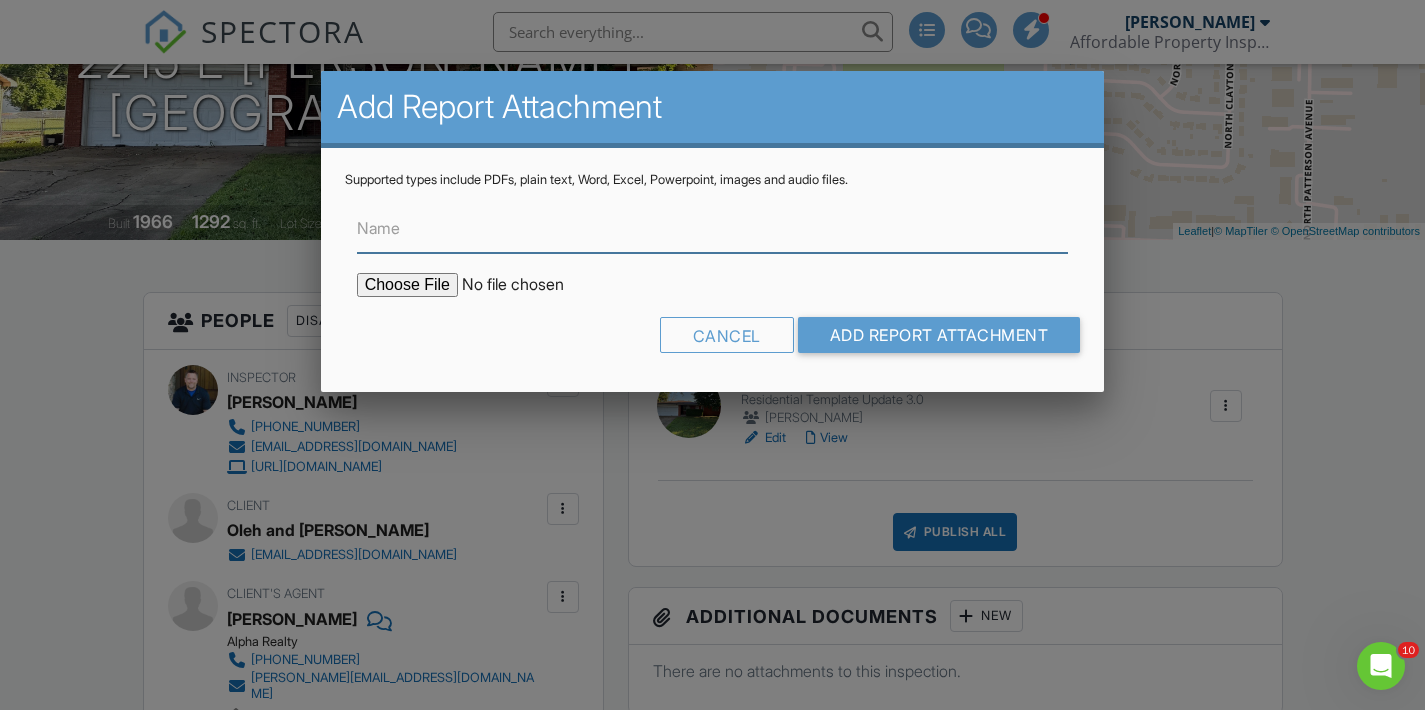 click on "Name" at bounding box center [713, 228] 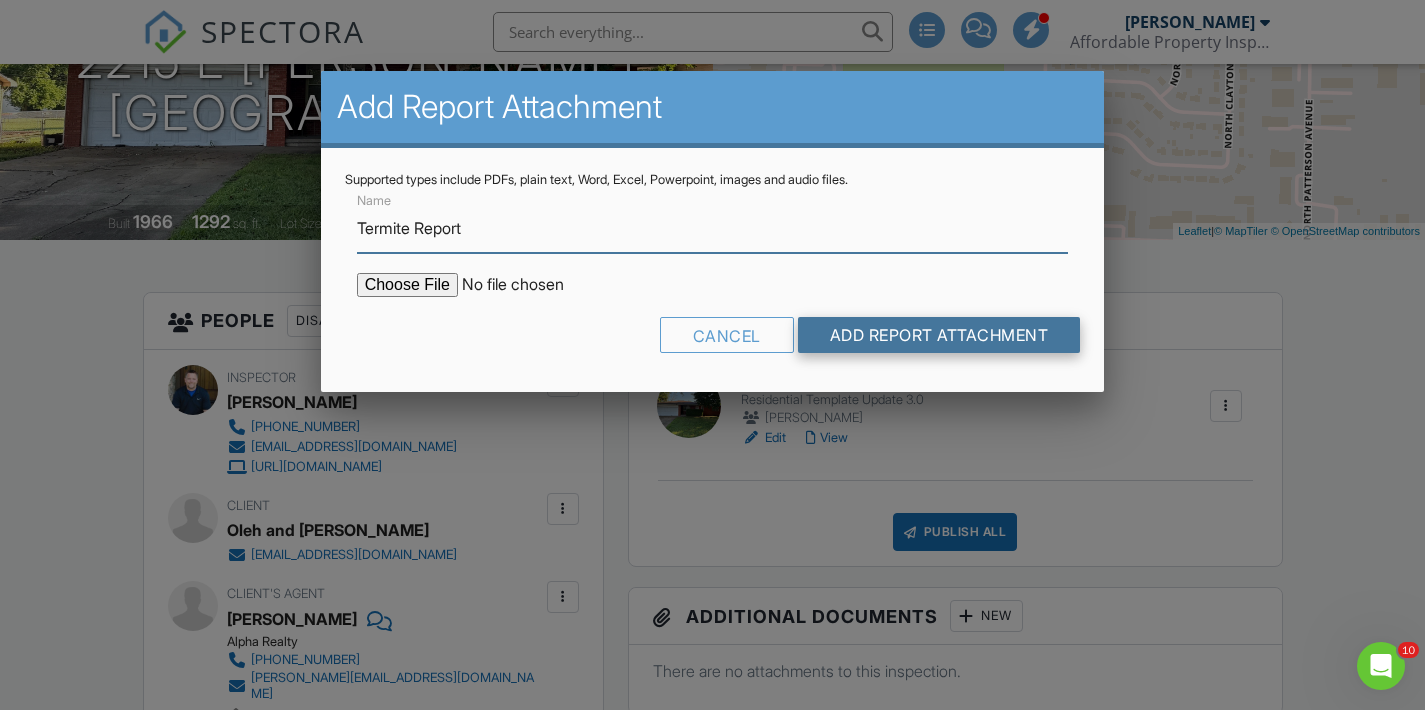 type on "Termite Report" 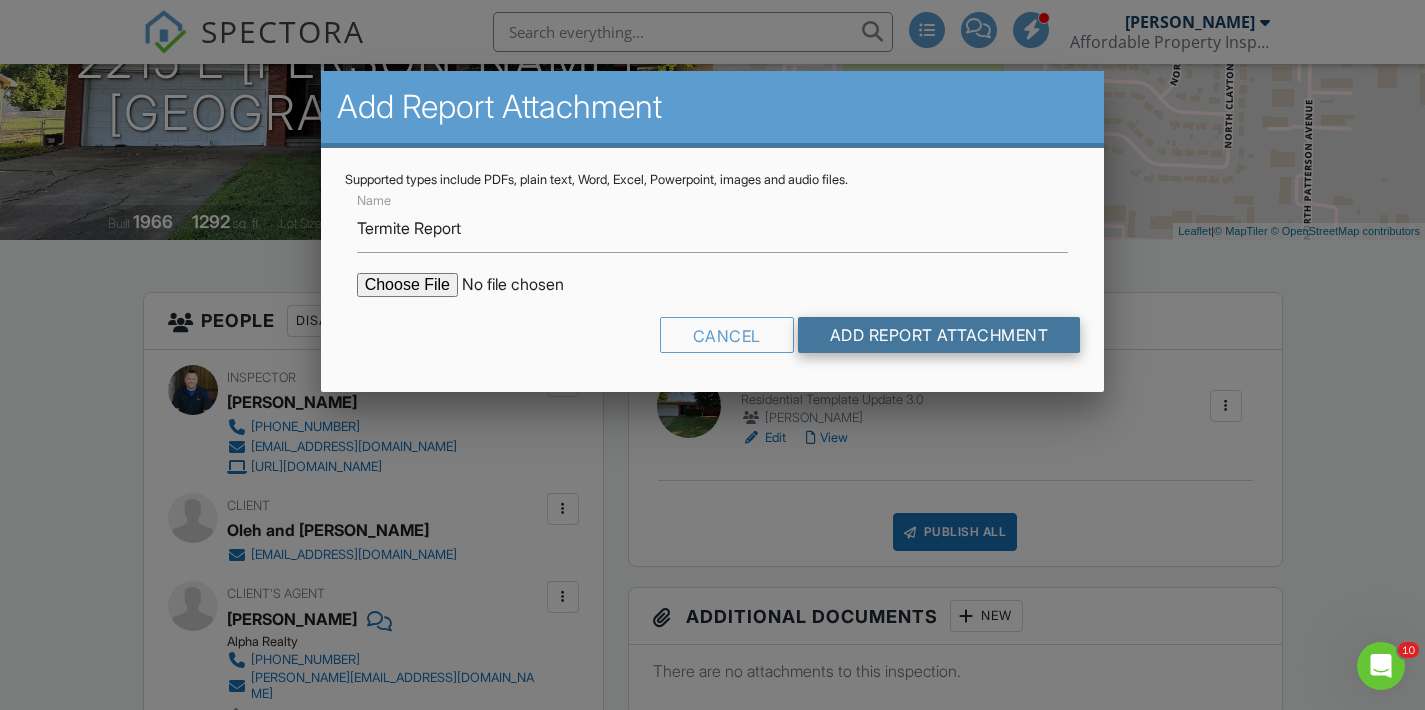 click on "Add Report Attachment" at bounding box center [939, 335] 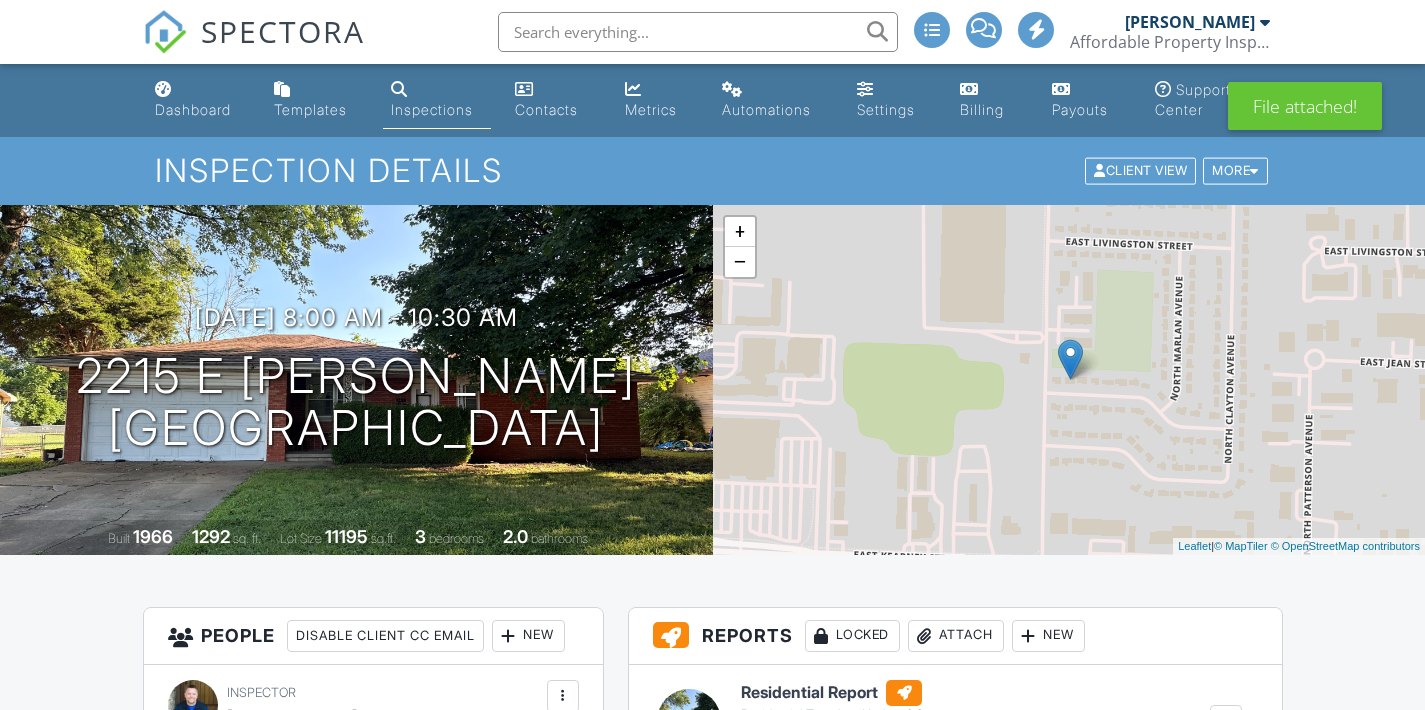 scroll, scrollTop: 0, scrollLeft: 0, axis: both 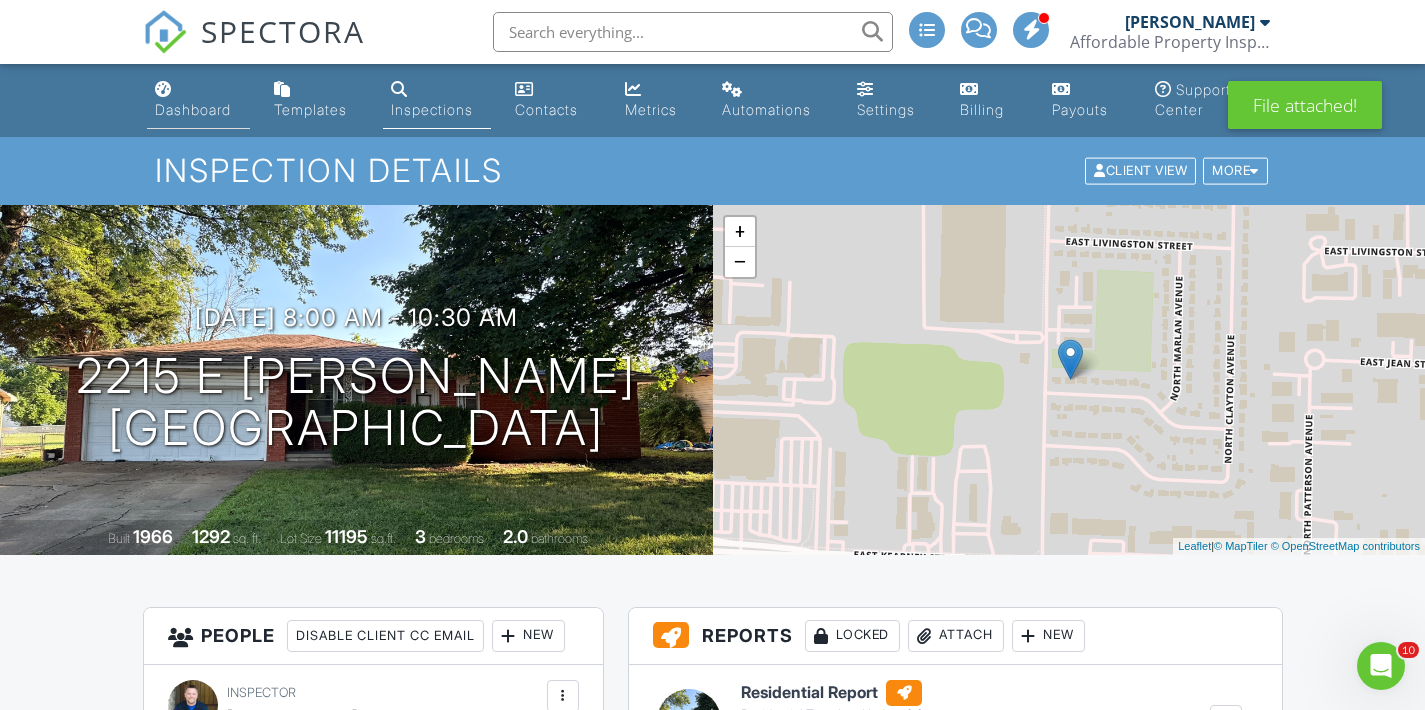 click on "Dashboard" at bounding box center (193, 109) 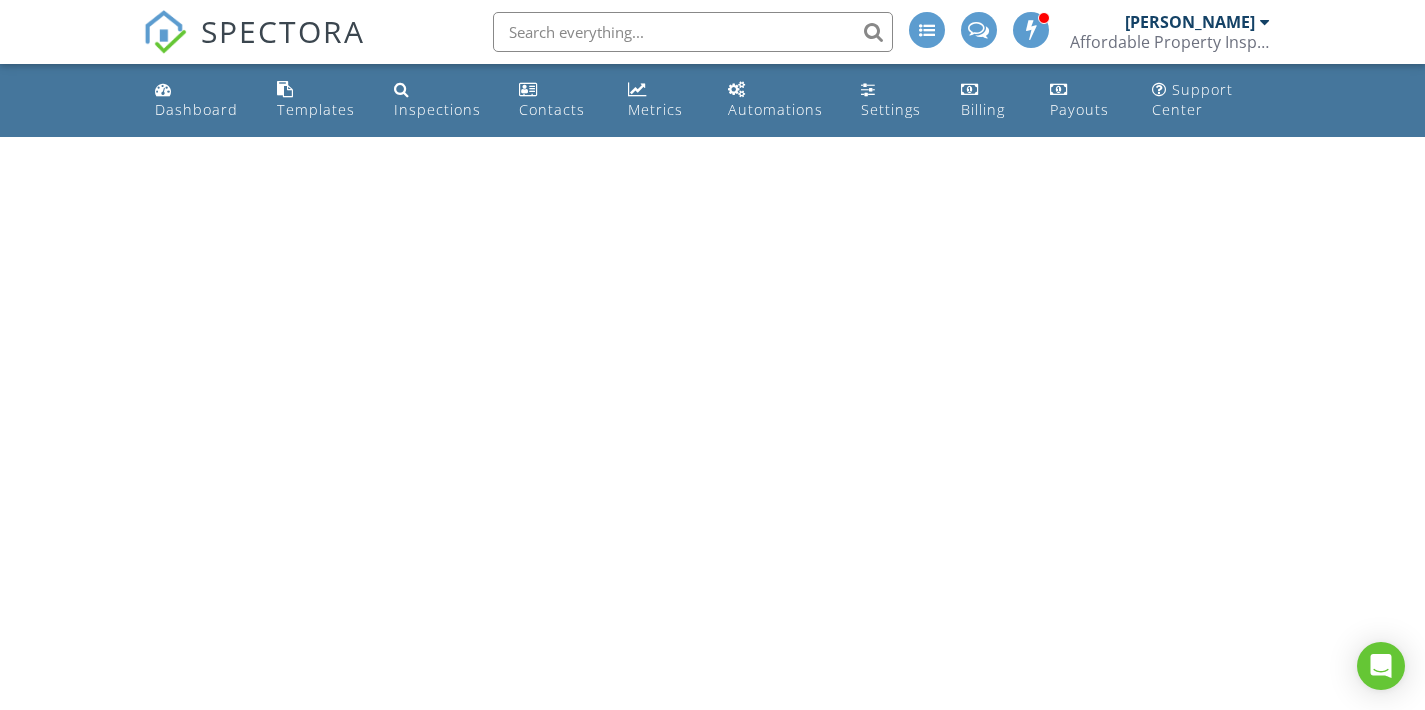 scroll, scrollTop: 0, scrollLeft: 0, axis: both 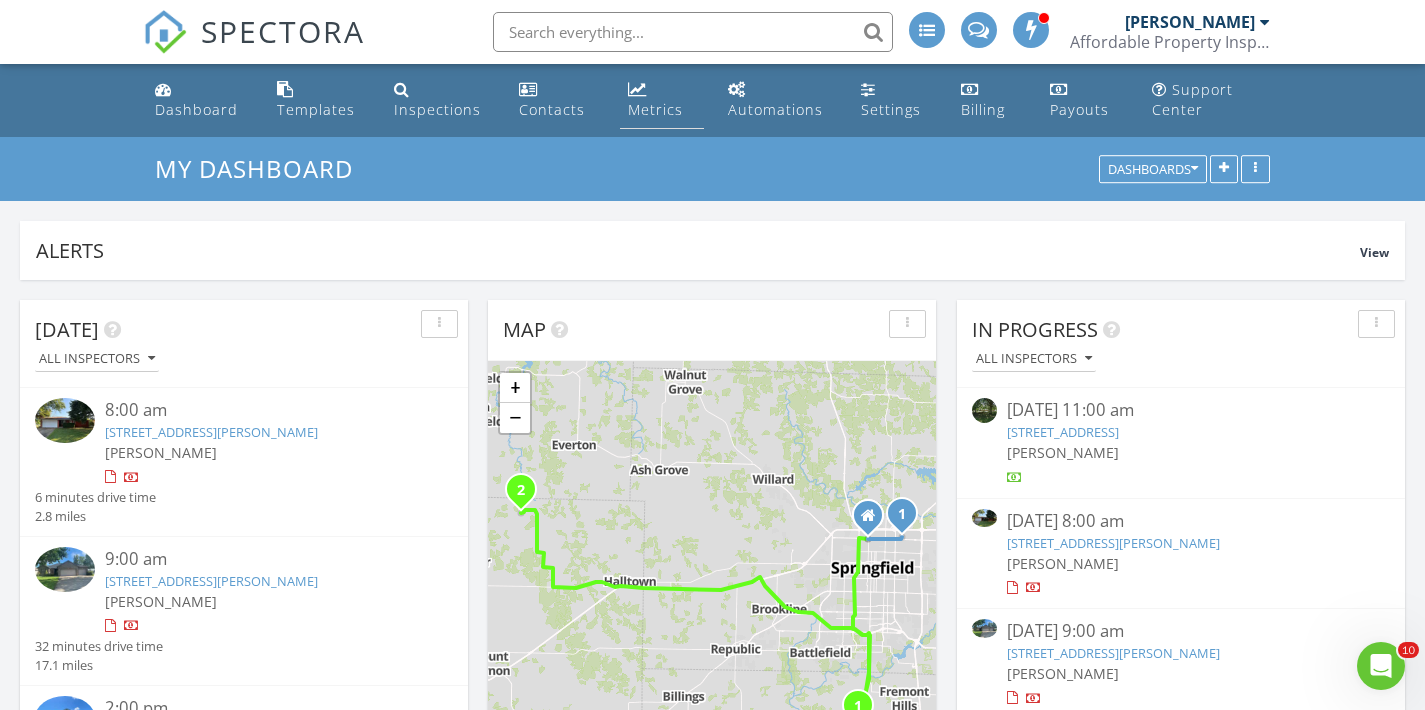 click on "Metrics" at bounding box center [655, 109] 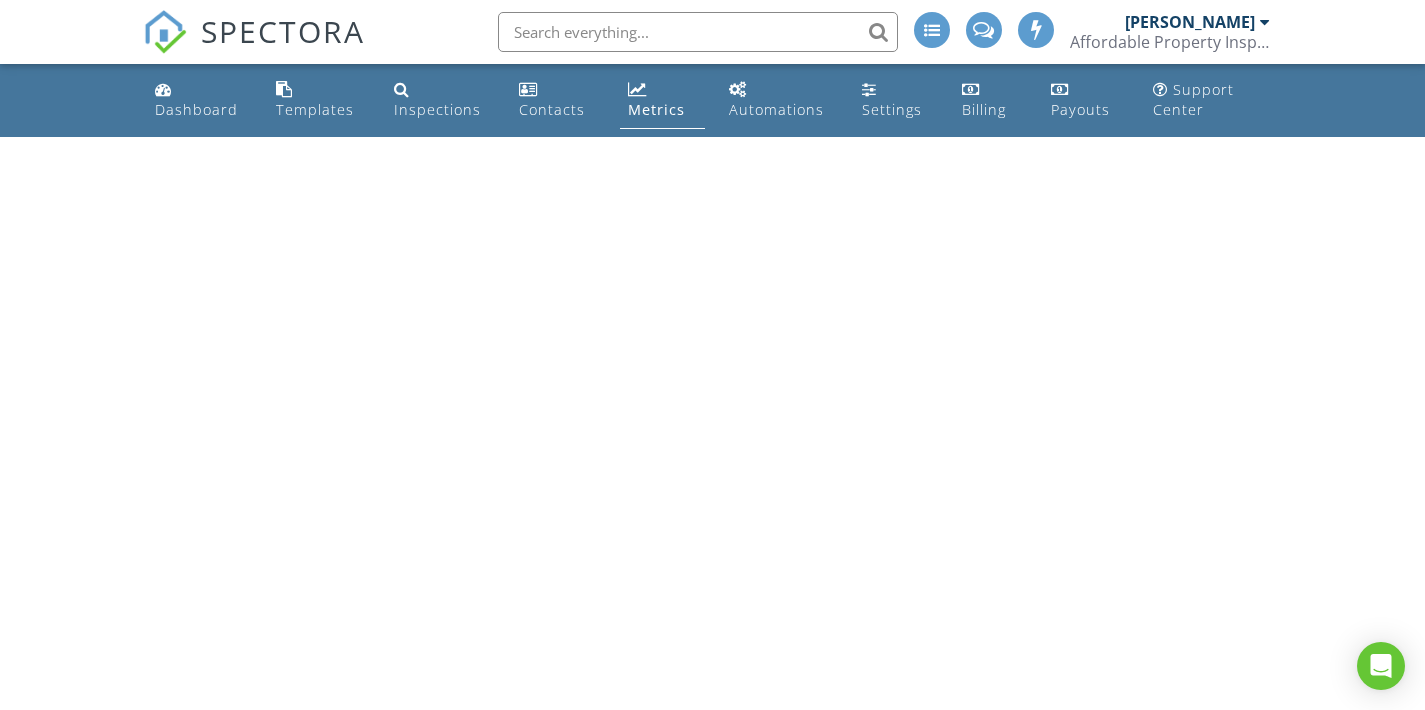 scroll, scrollTop: 0, scrollLeft: 0, axis: both 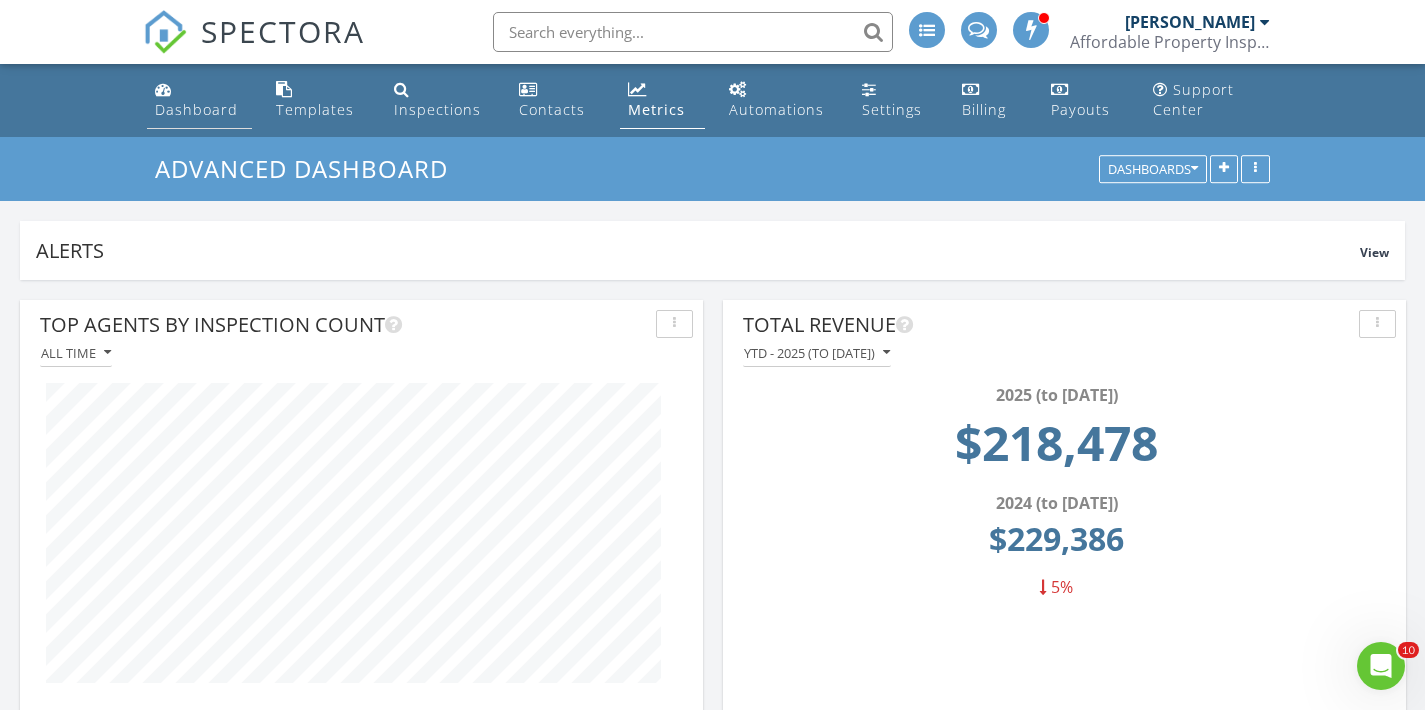 click on "Dashboard" at bounding box center [196, 109] 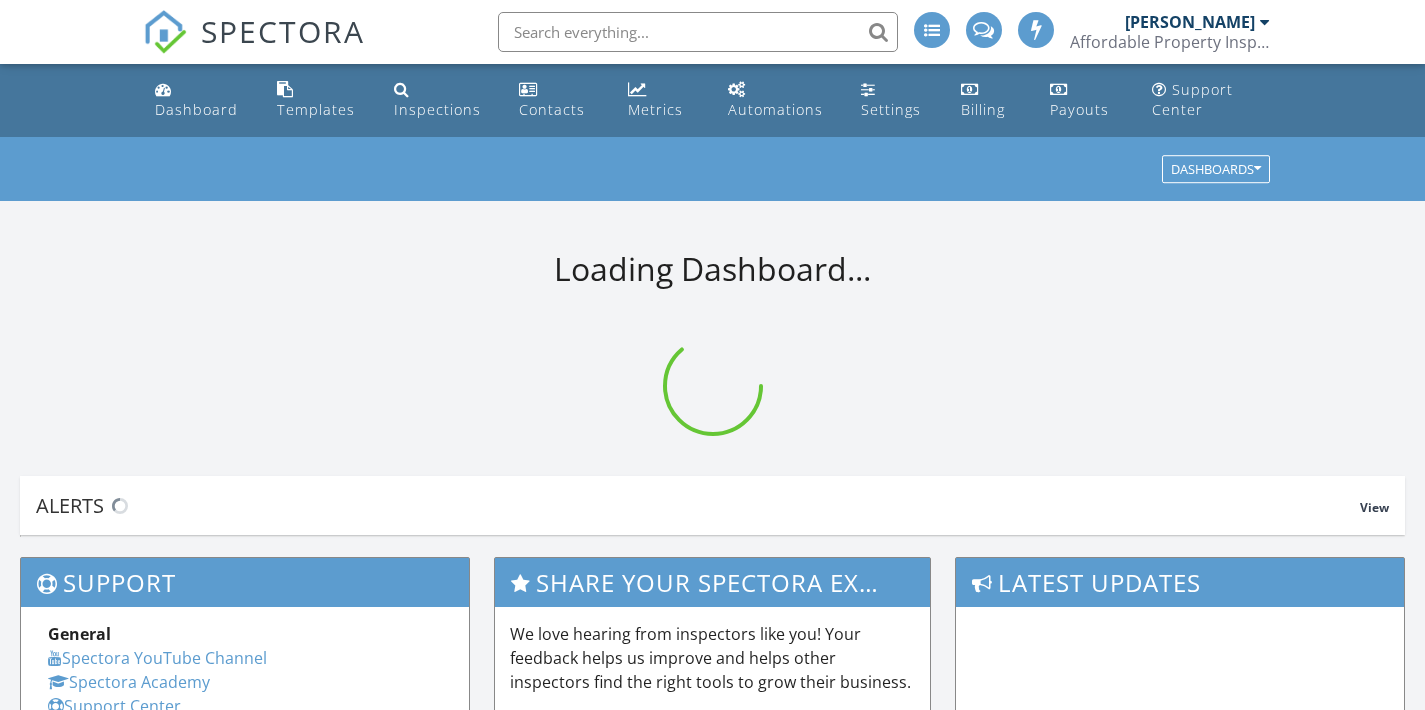 scroll, scrollTop: 0, scrollLeft: 0, axis: both 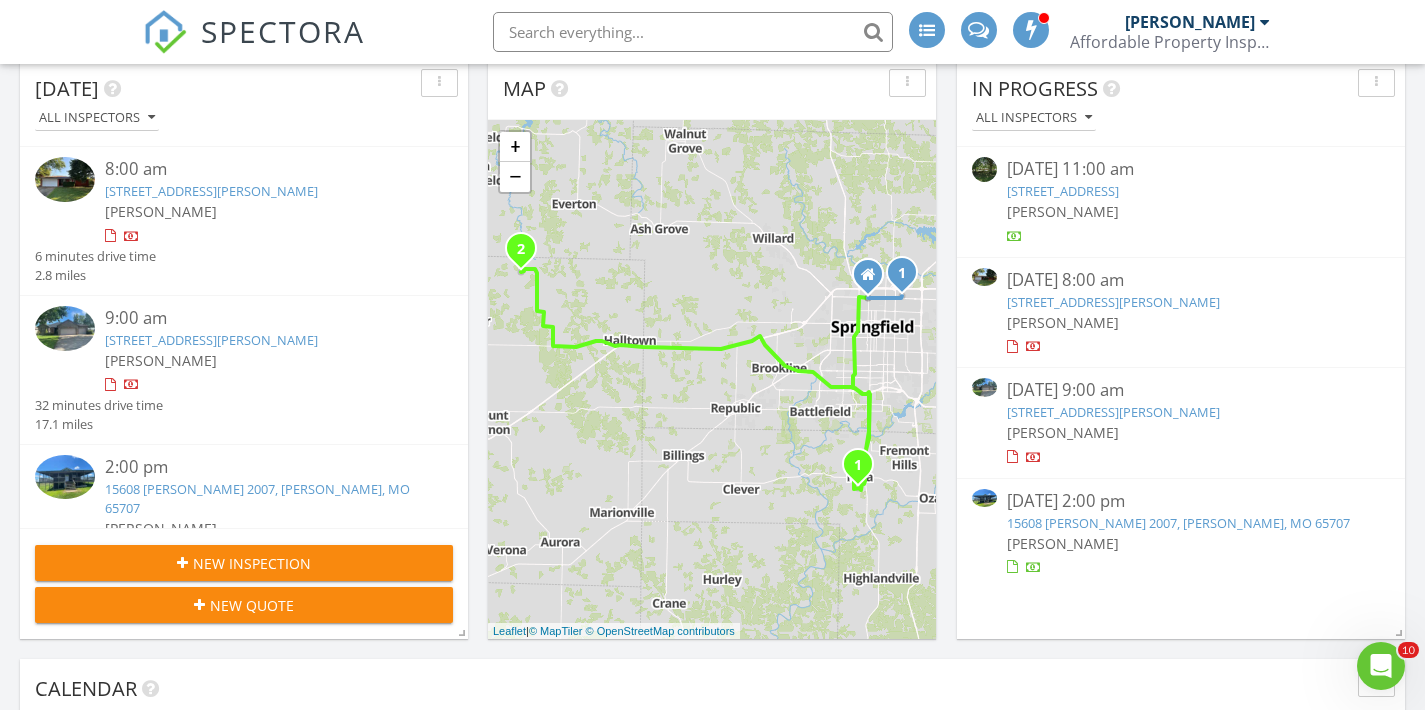 click on "895 W Linwood Ave, Nixa, MO 65714" at bounding box center [1113, 412] 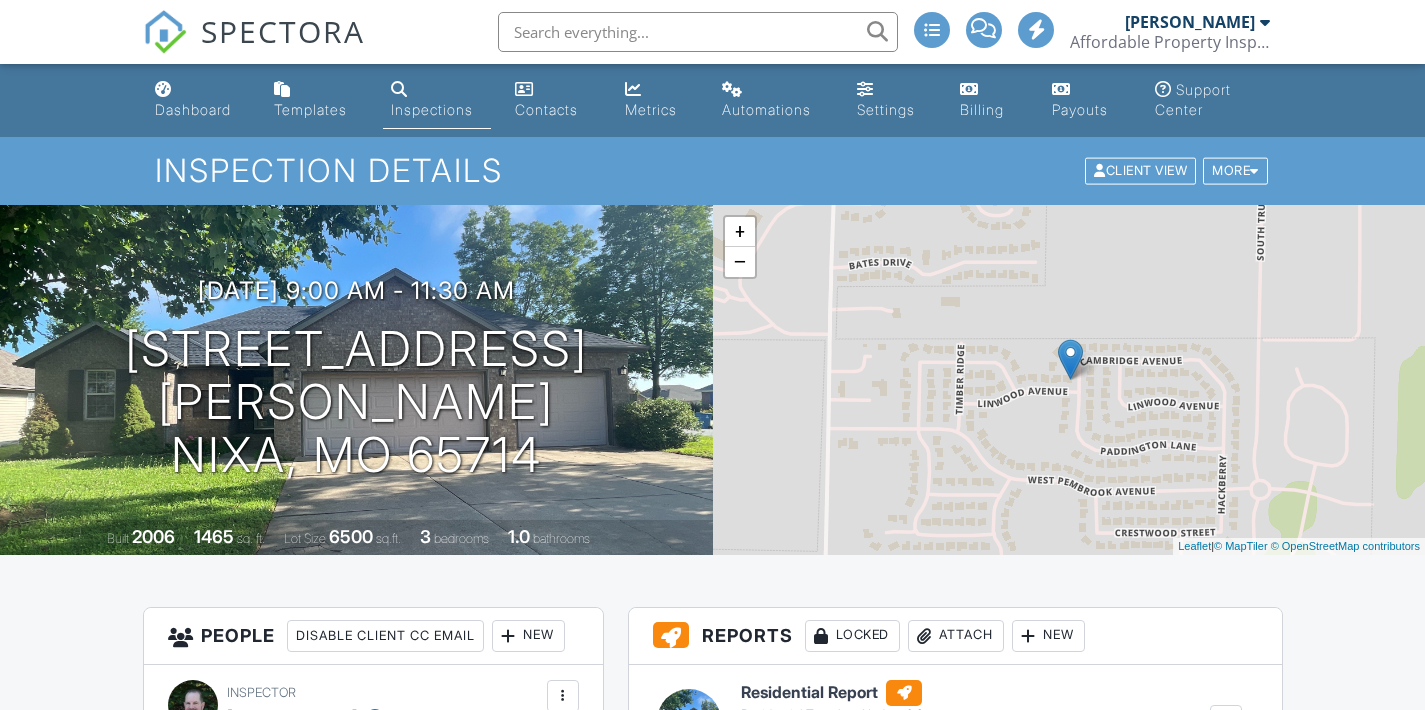 scroll, scrollTop: 0, scrollLeft: 0, axis: both 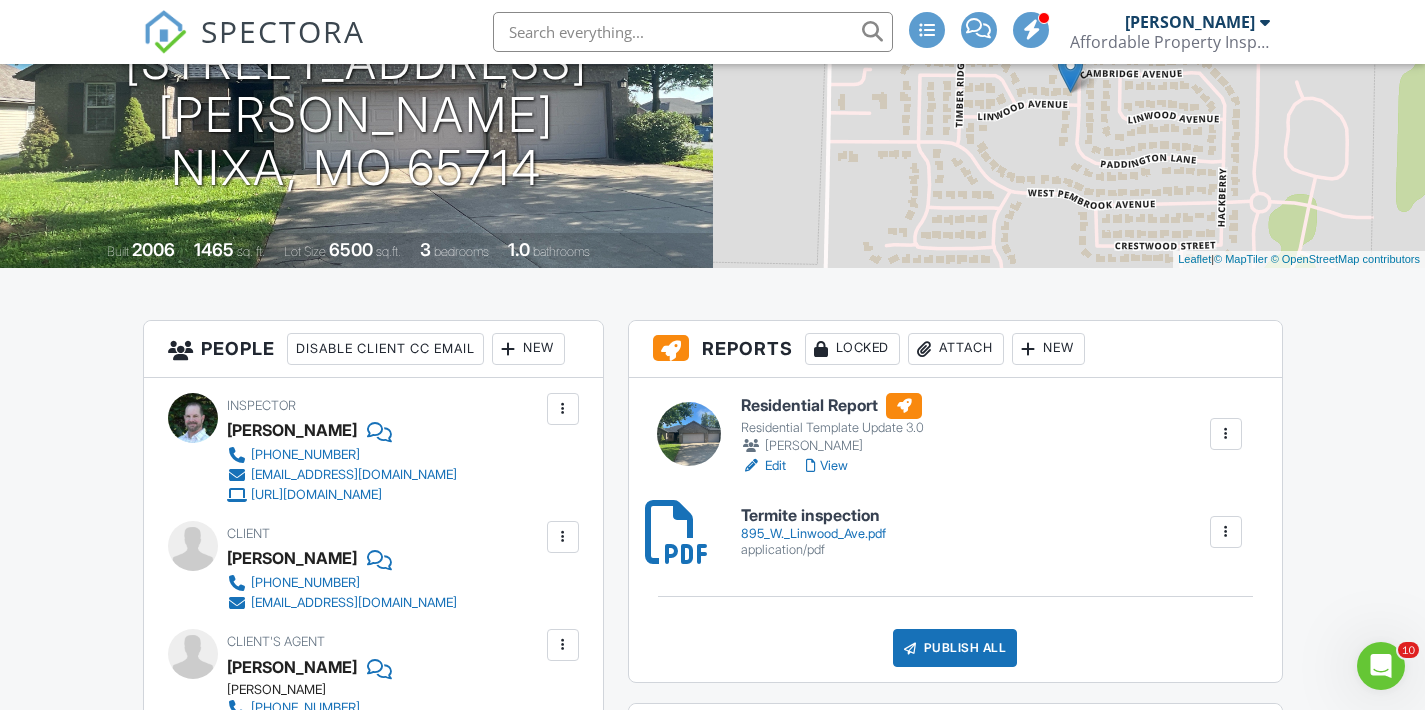 click on "Termite inspection" at bounding box center [813, 516] 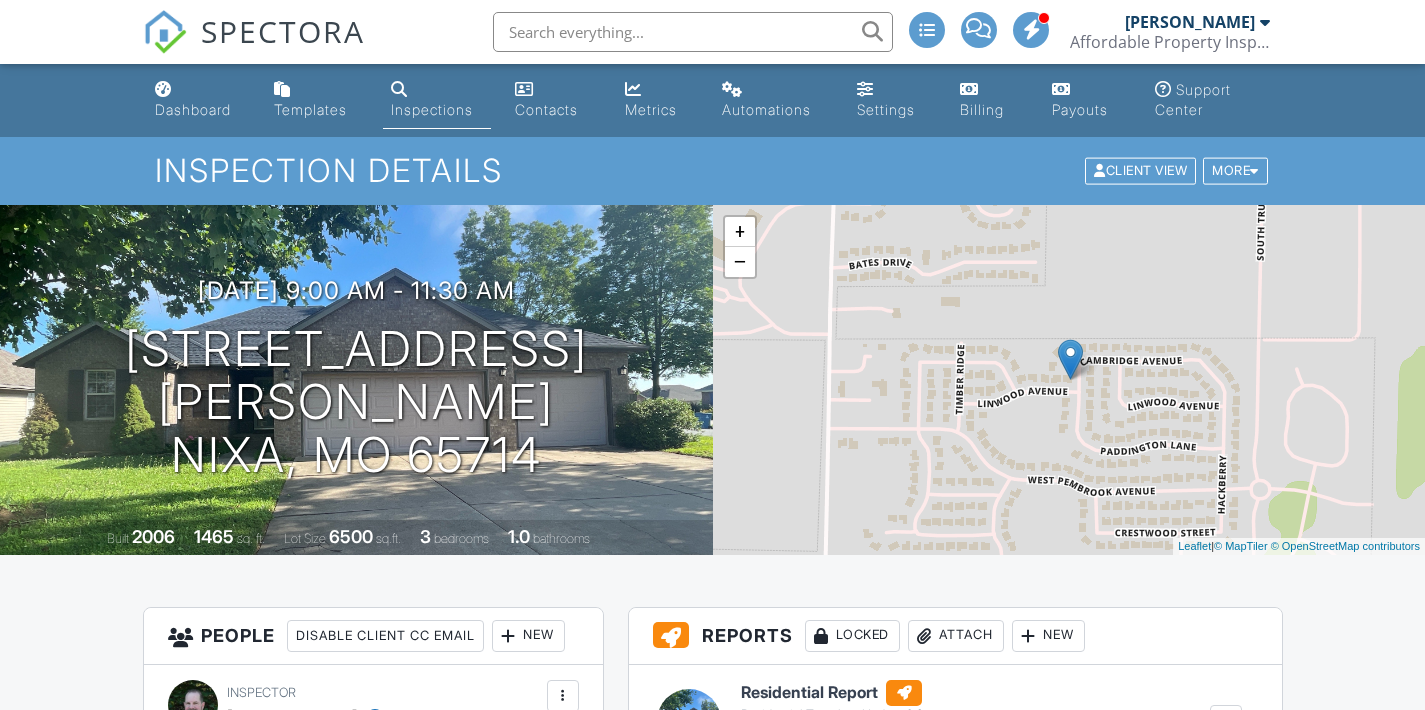 scroll, scrollTop: 0, scrollLeft: 0, axis: both 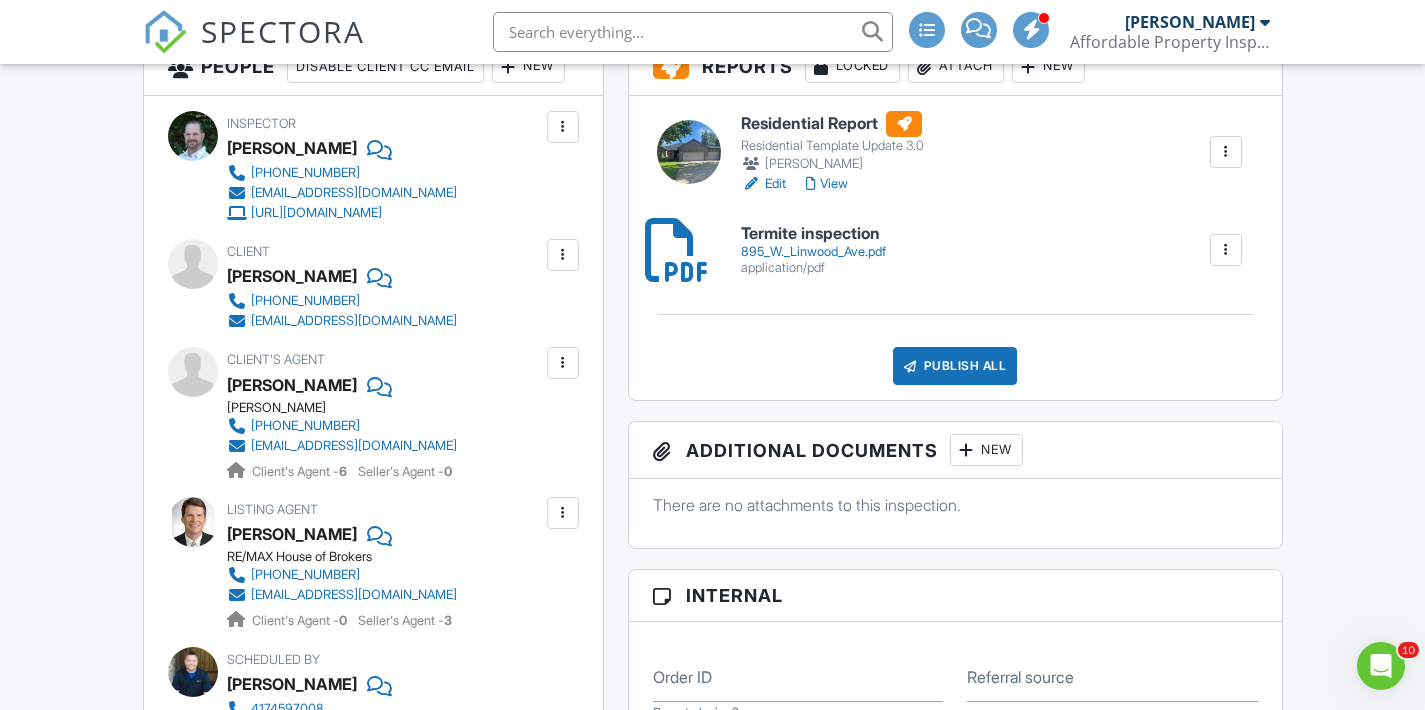 click on "Publish All" at bounding box center [955, 366] 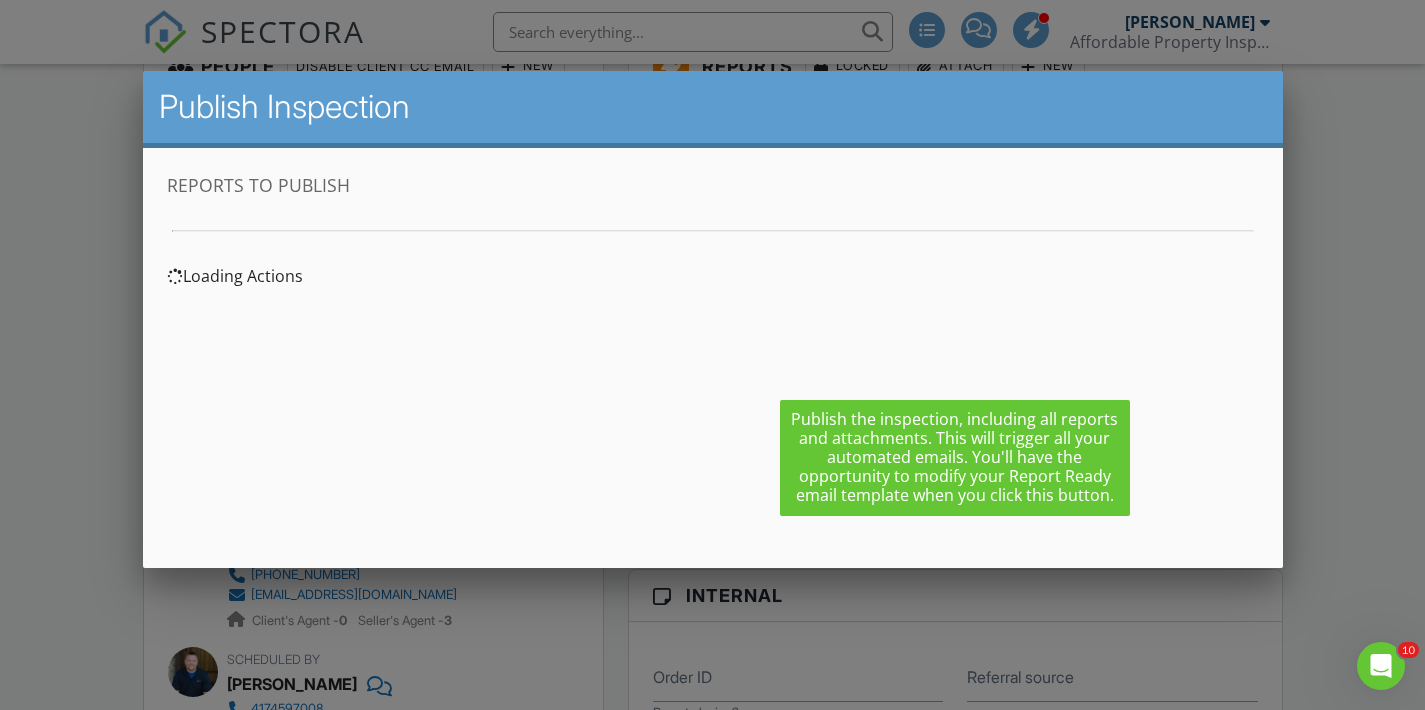 scroll, scrollTop: 0, scrollLeft: 0, axis: both 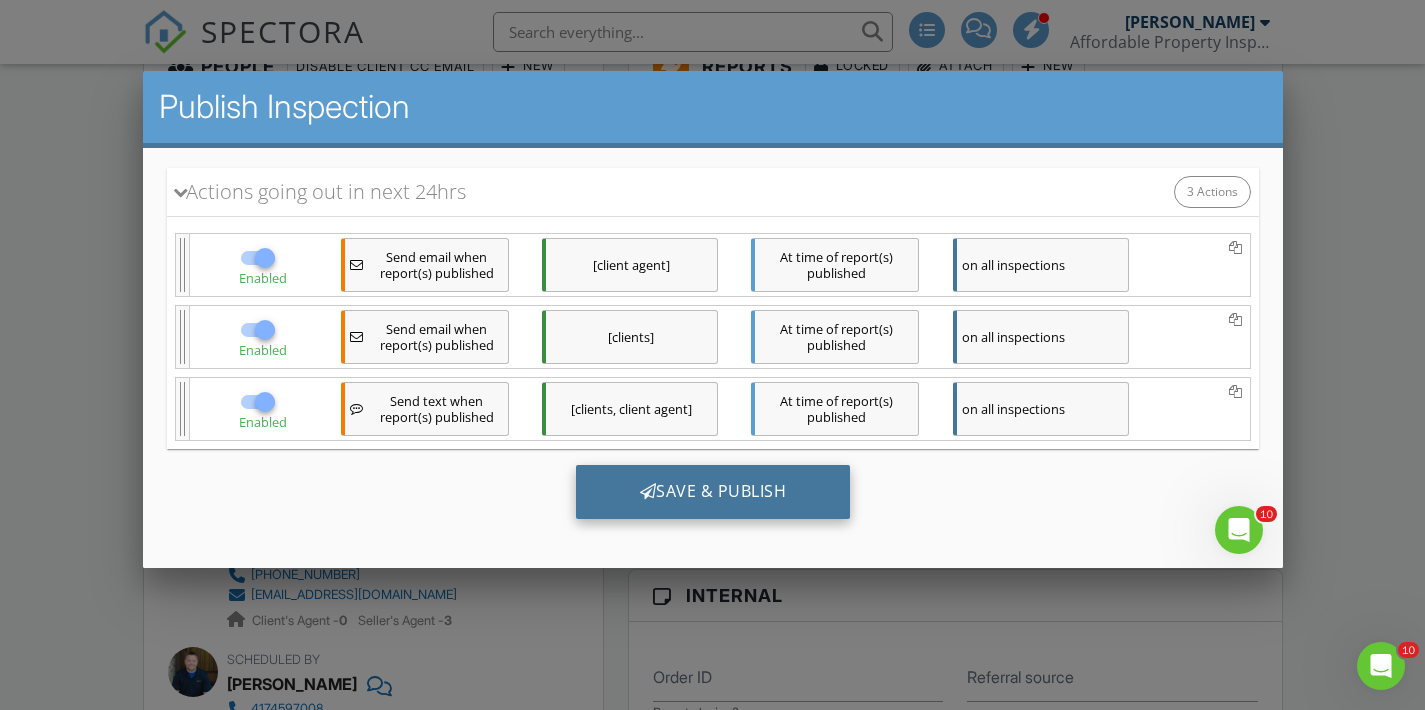 click on "Save & Publish" at bounding box center [712, 492] 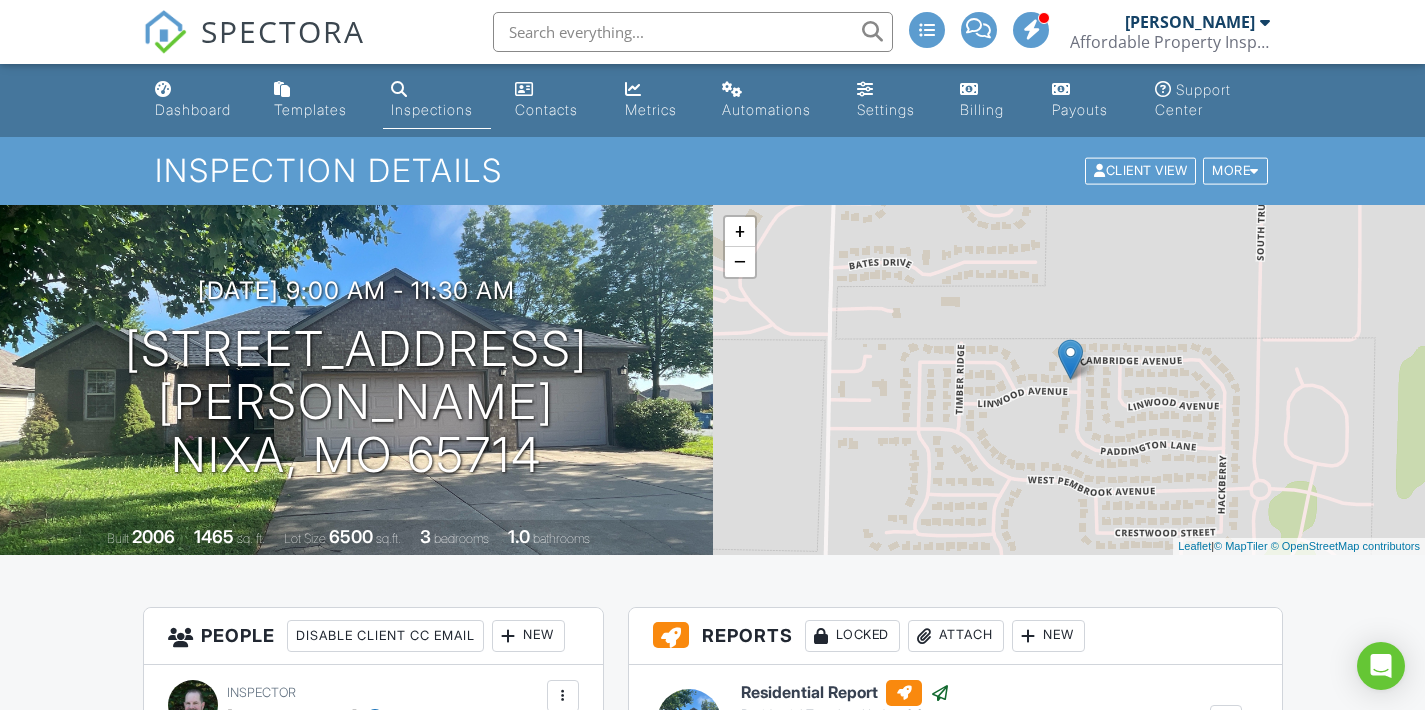 scroll, scrollTop: 0, scrollLeft: 0, axis: both 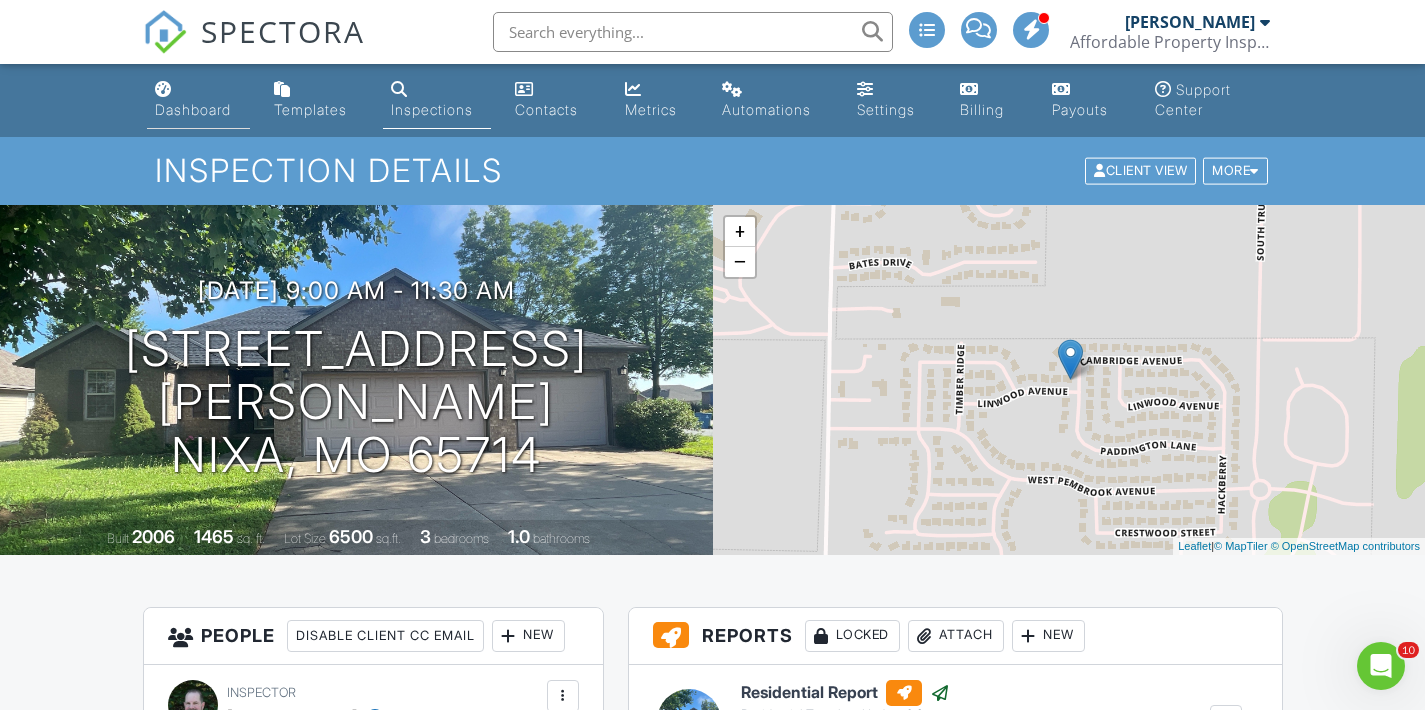 click on "Dashboard" at bounding box center (198, 100) 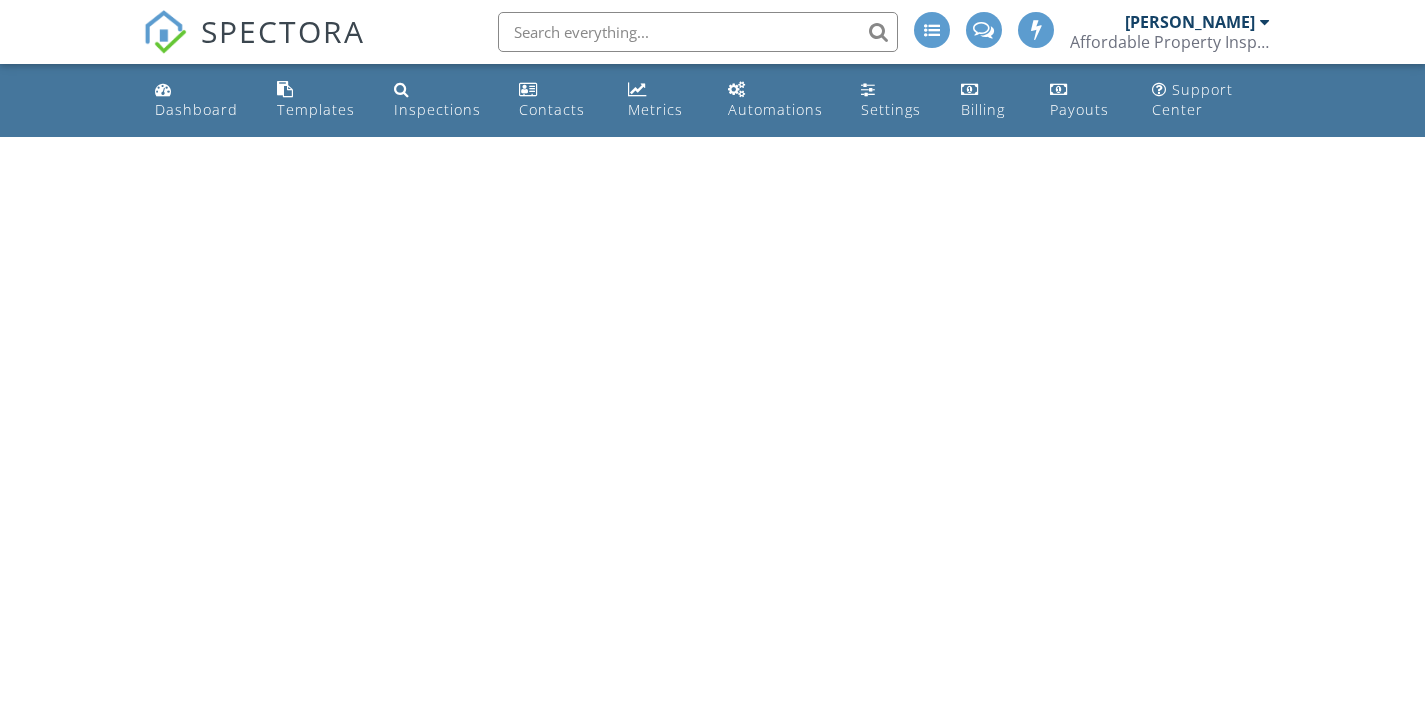 scroll, scrollTop: 0, scrollLeft: 0, axis: both 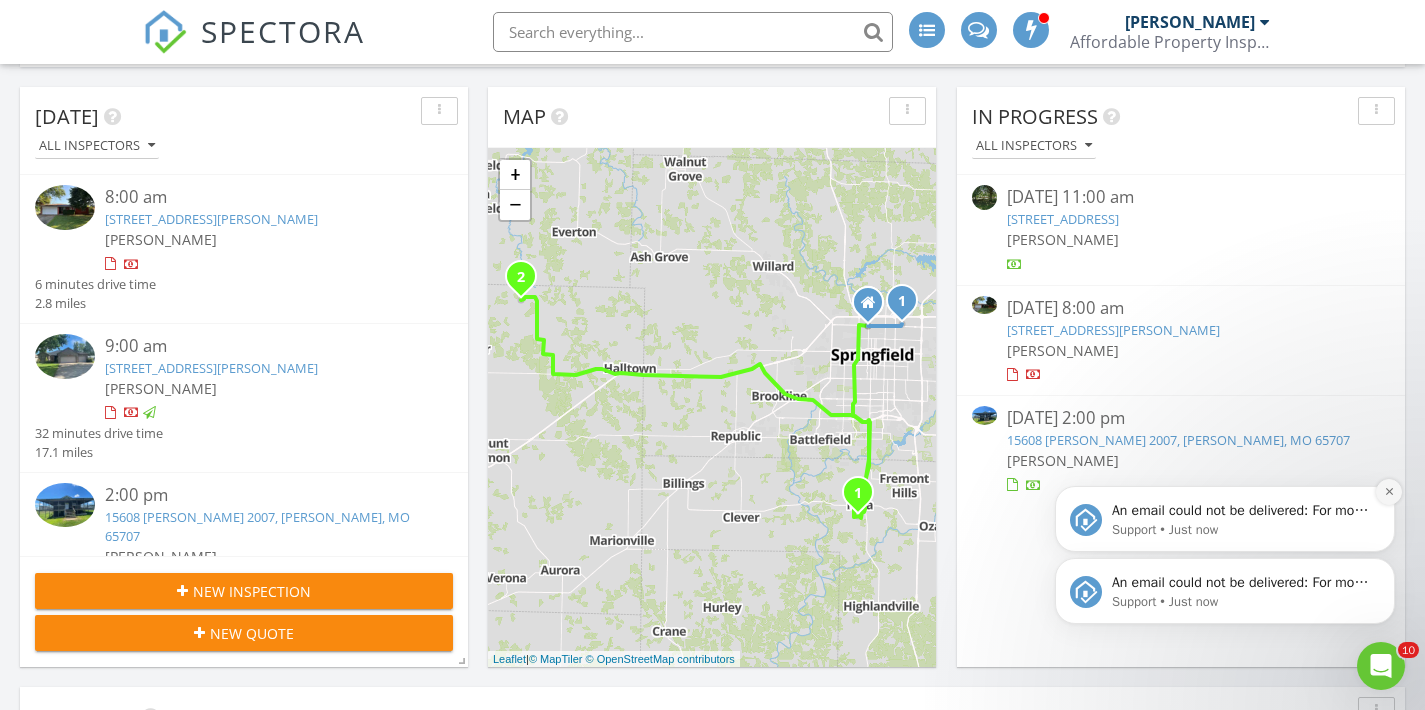 click 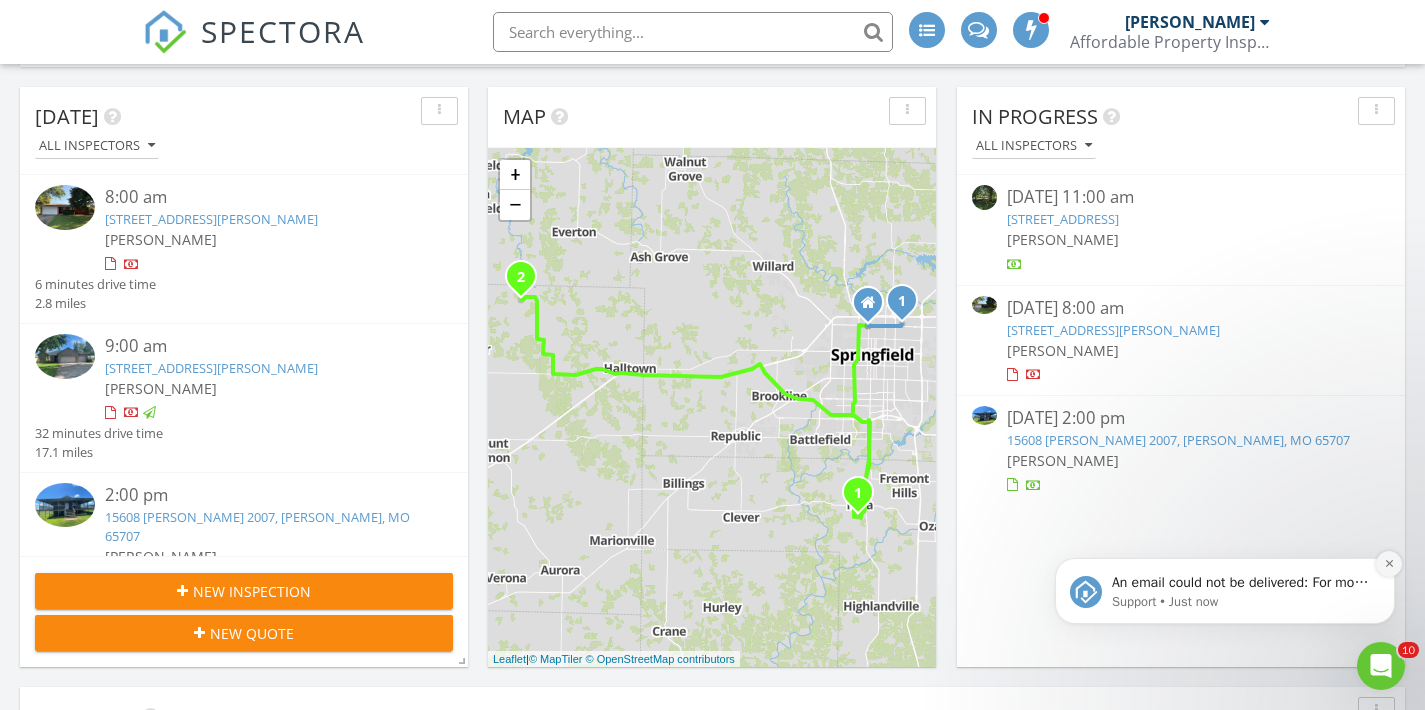 click 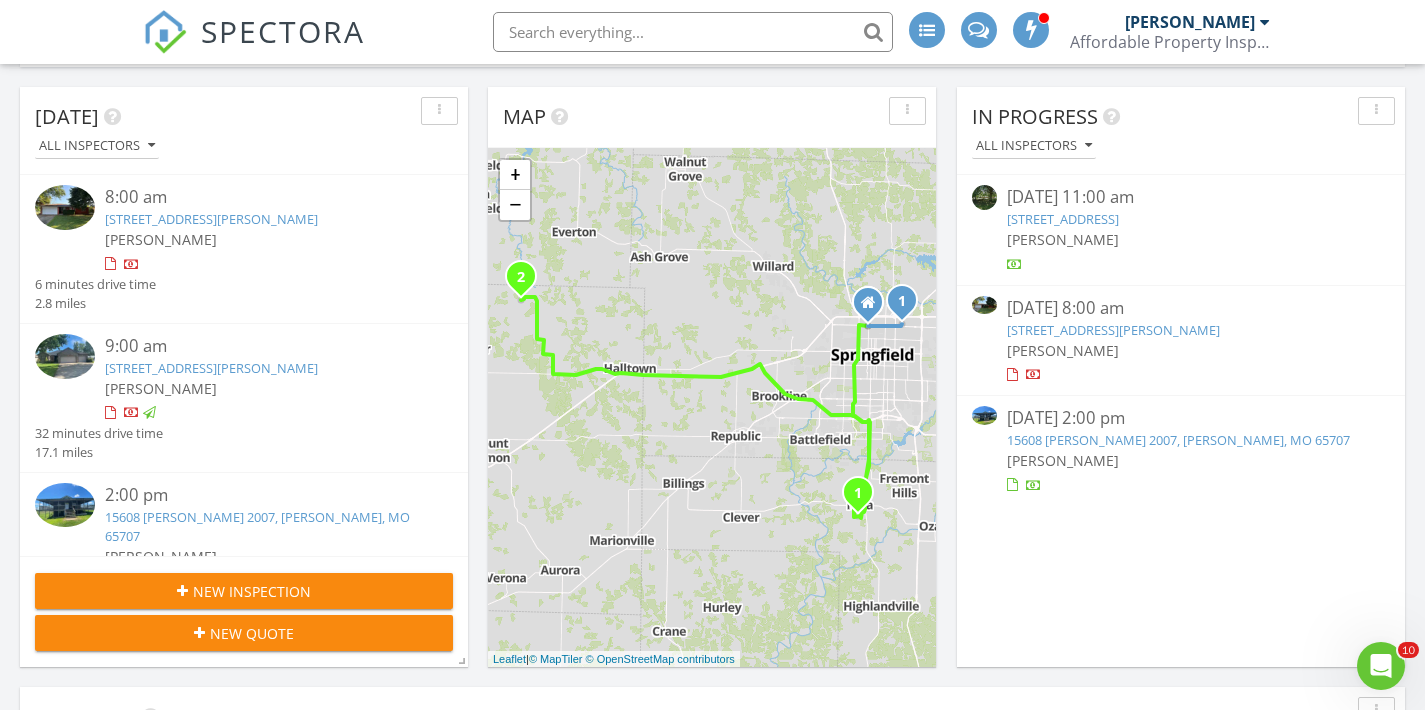 click on "15608 Lawrence 2007, Miller, MO 65707" at bounding box center [1178, 440] 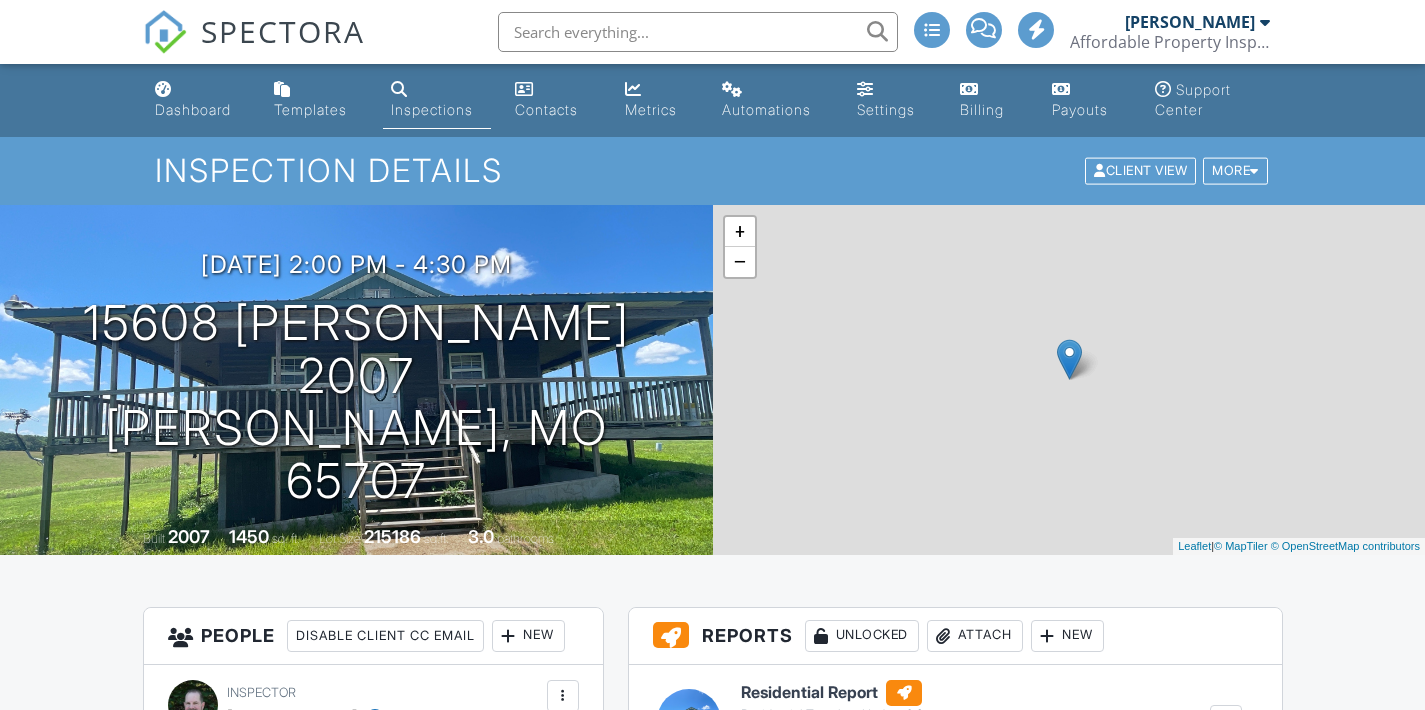 scroll, scrollTop: 166, scrollLeft: 0, axis: vertical 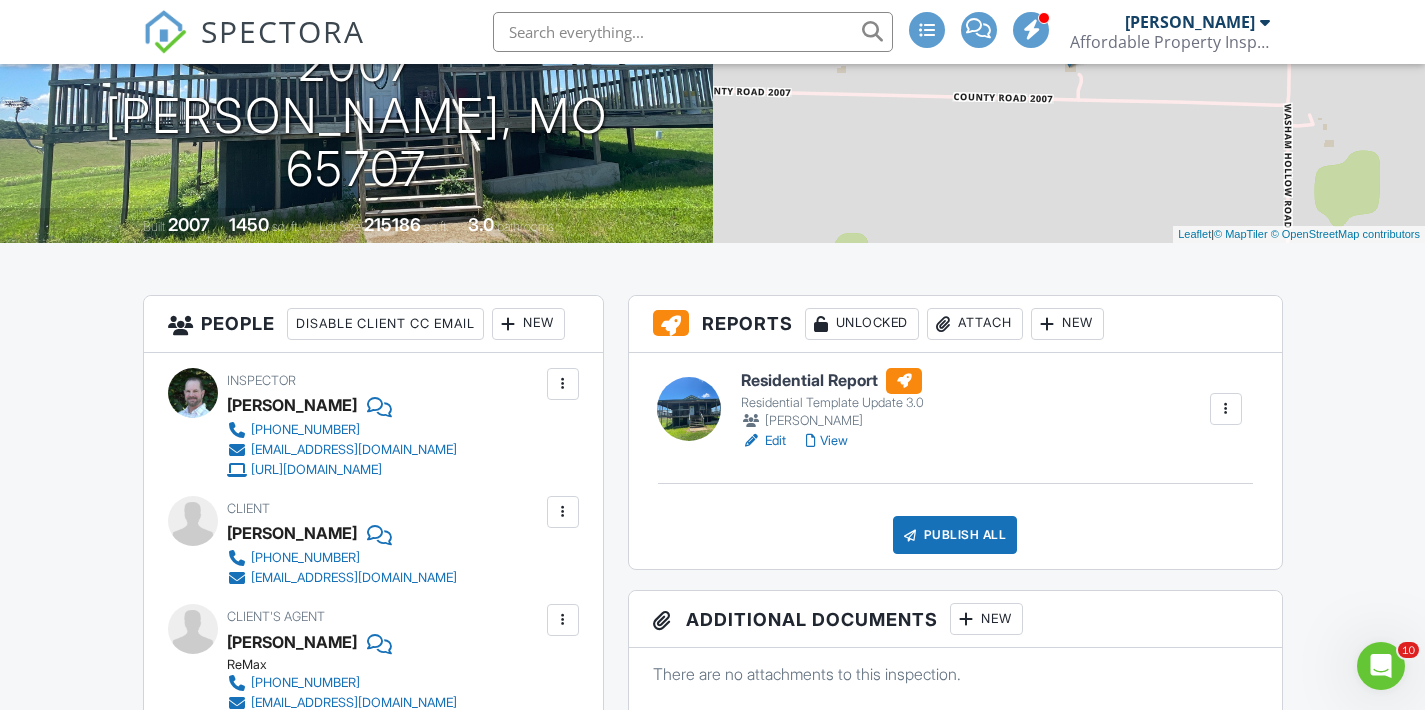 click on "New" at bounding box center [1067, 324] 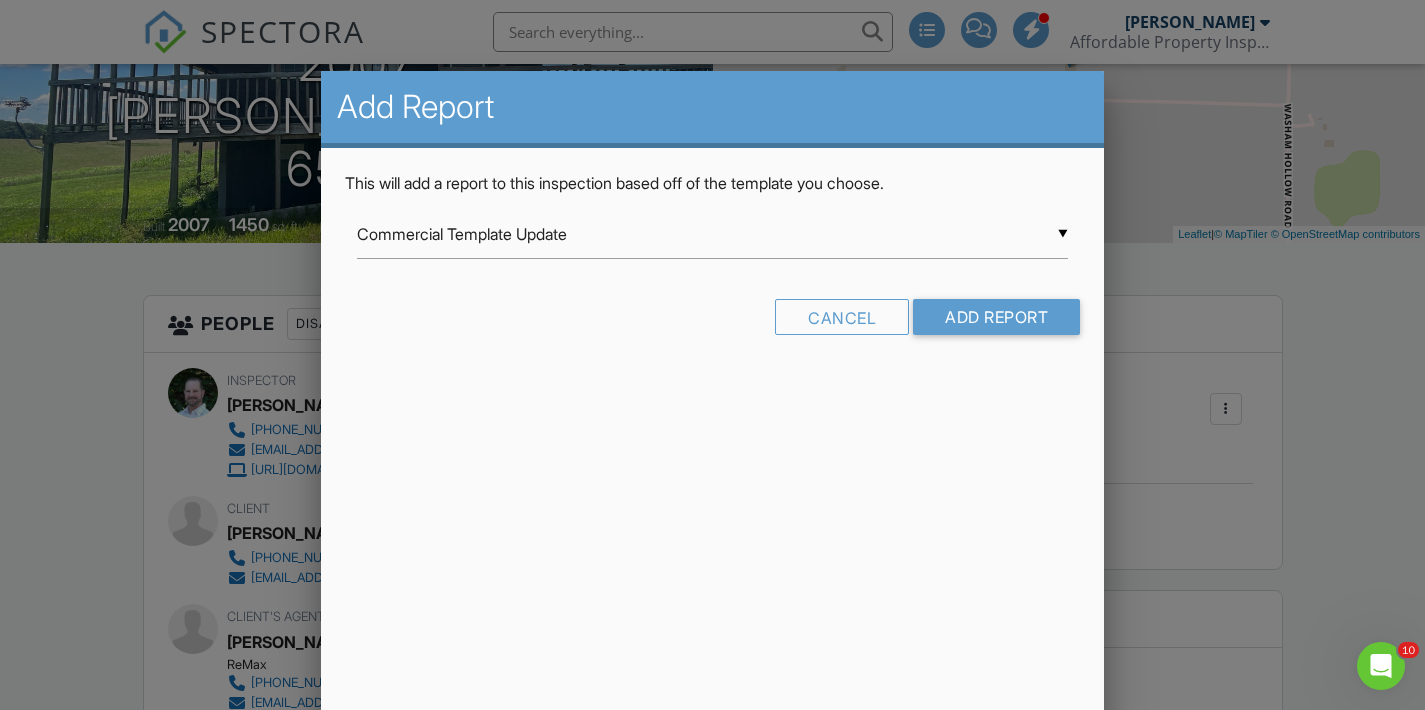 click on "▼ Commercial Template Update Commercial Template Update Foundation Template Major Component Inspection  Multi Family Exterior Template Multi Family Interior Template Residential Template Update 3.0 Residential Template Update 3 from Affordable Property Inspections Swimming Pool and Spa Template Radon Inspection Radon Inspection Radon Inspection HomeGauge Import 2021-07-19 Irrigation Inspection KC Bartley Template v 2.5 from Professional Home Inspections LLC KC Bartley Template v 2.8.1 from Professional Home Inspections LLC Pre-Drywall Template  Pre-Drywall Template  Pre-Drywall Template  Progress Report Inspection Re-Inspection Residential - 05/19/2025 Sewer Lateral Inspection  Sewer Lateral Inspection from Kelleher Home Inspections Termite Report Water Sample Summary  Commercial Template Update
Foundation Template
Major Component Inspection
Multi Family Exterior Template
Multi Family Interior Template
Residential Template Update 3.0
Swimming Pool and Spa Template
Radon Inspection" at bounding box center (713, 234) 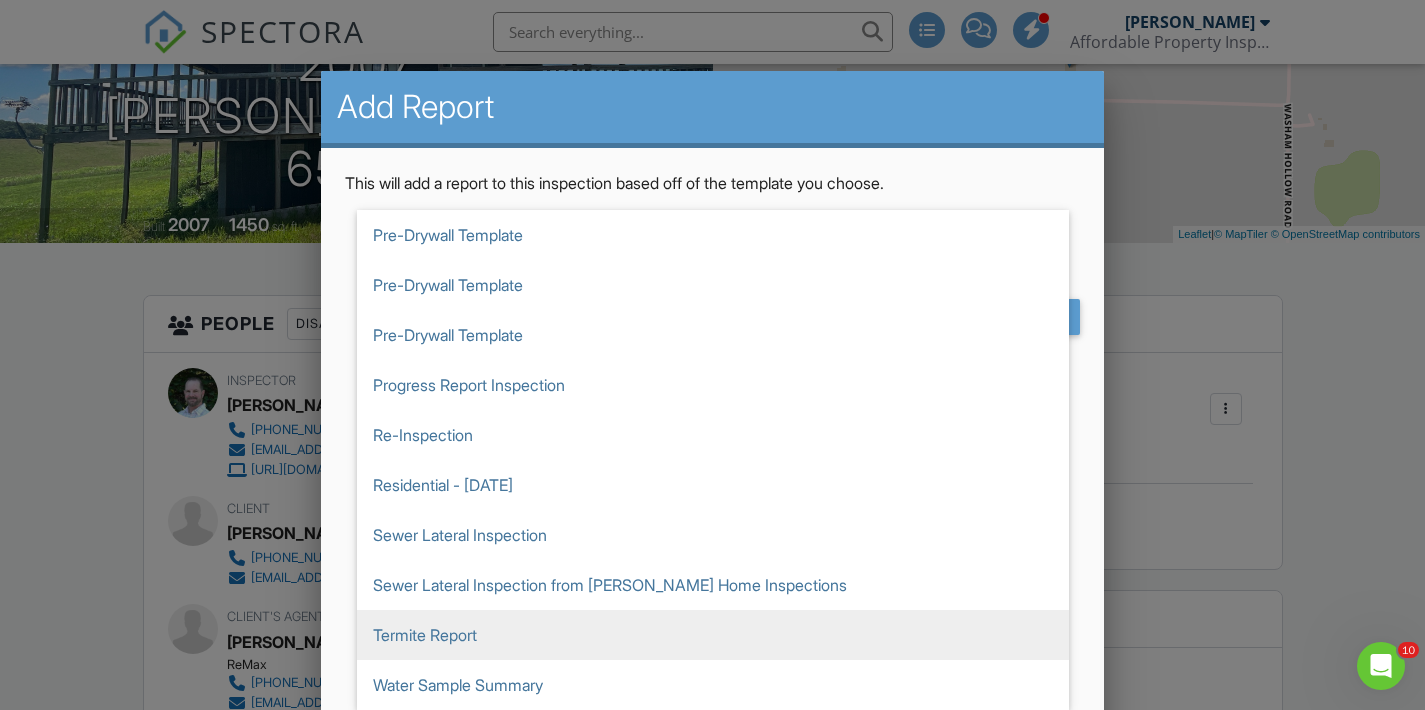 scroll, scrollTop: 750, scrollLeft: 0, axis: vertical 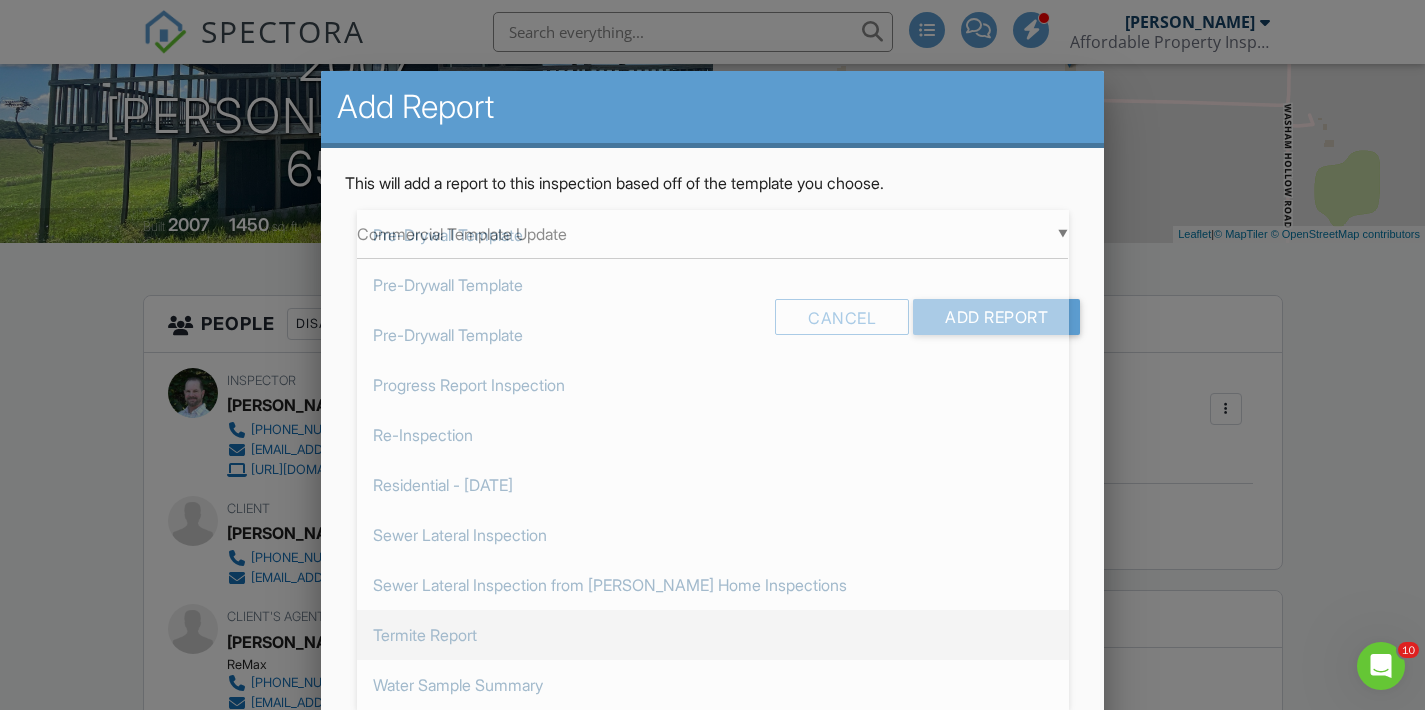 click on "Termite Report" at bounding box center (713, 635) 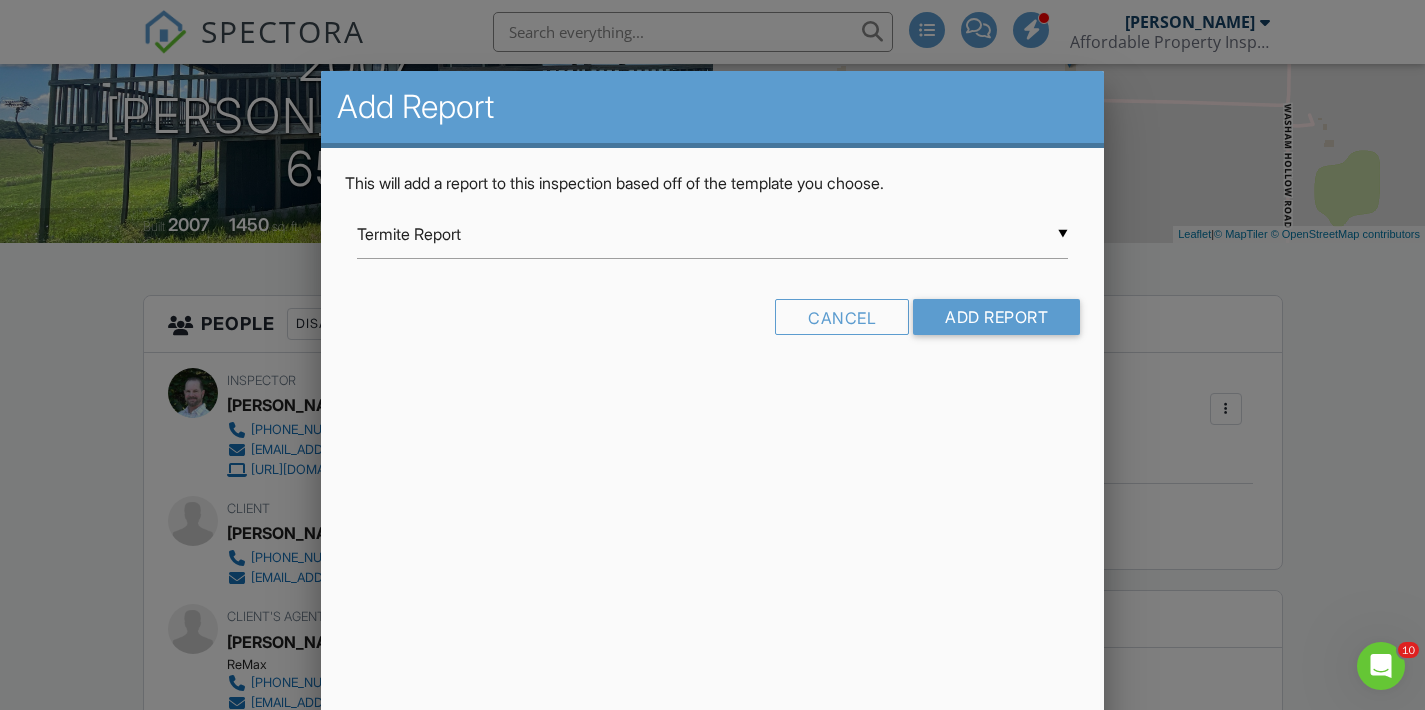 scroll, scrollTop: 0, scrollLeft: 0, axis: both 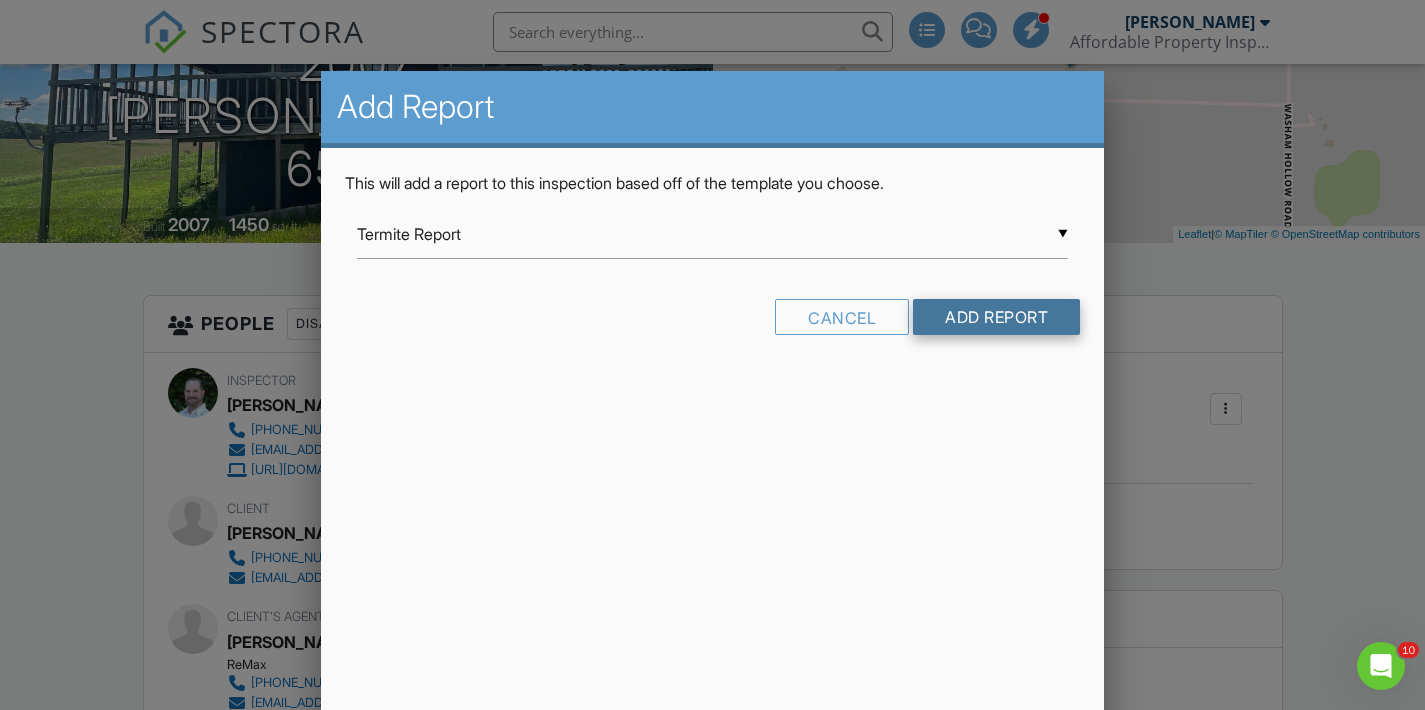 click on "Add Report" at bounding box center [996, 317] 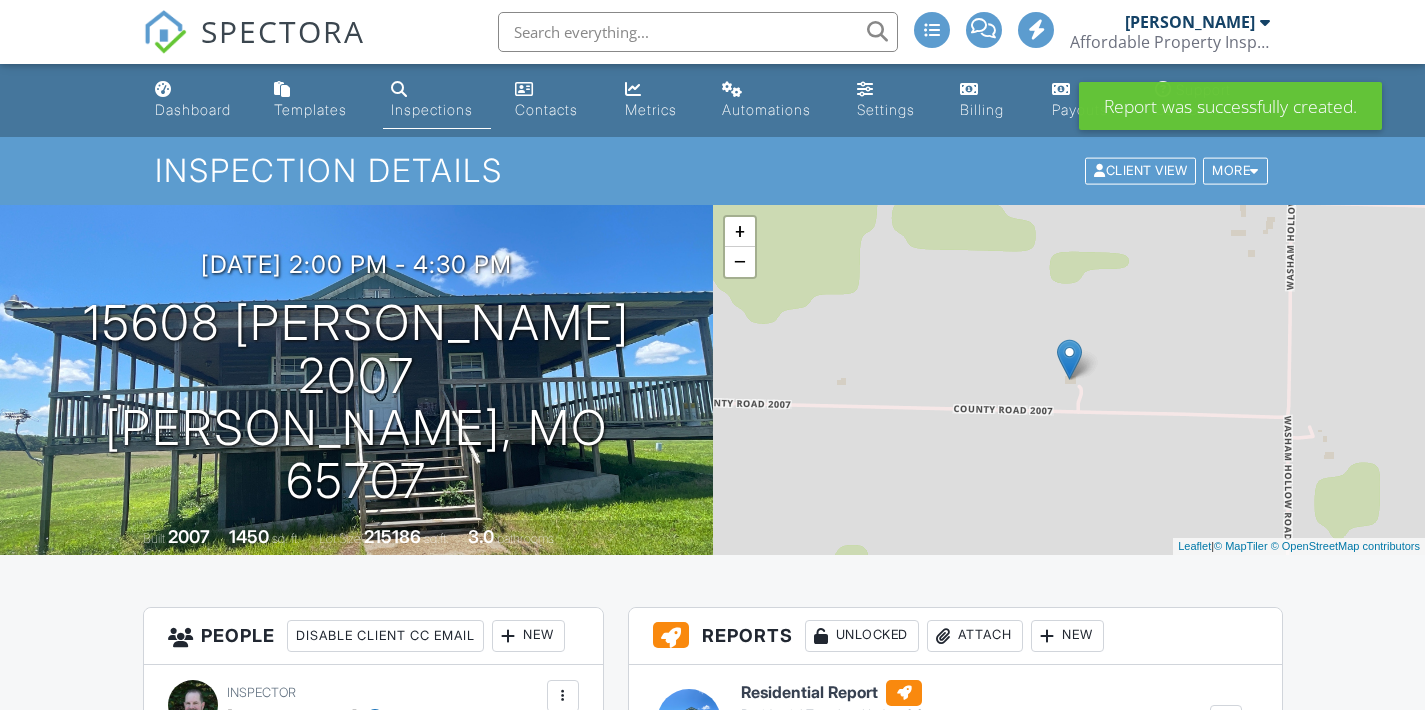 scroll, scrollTop: 0, scrollLeft: 0, axis: both 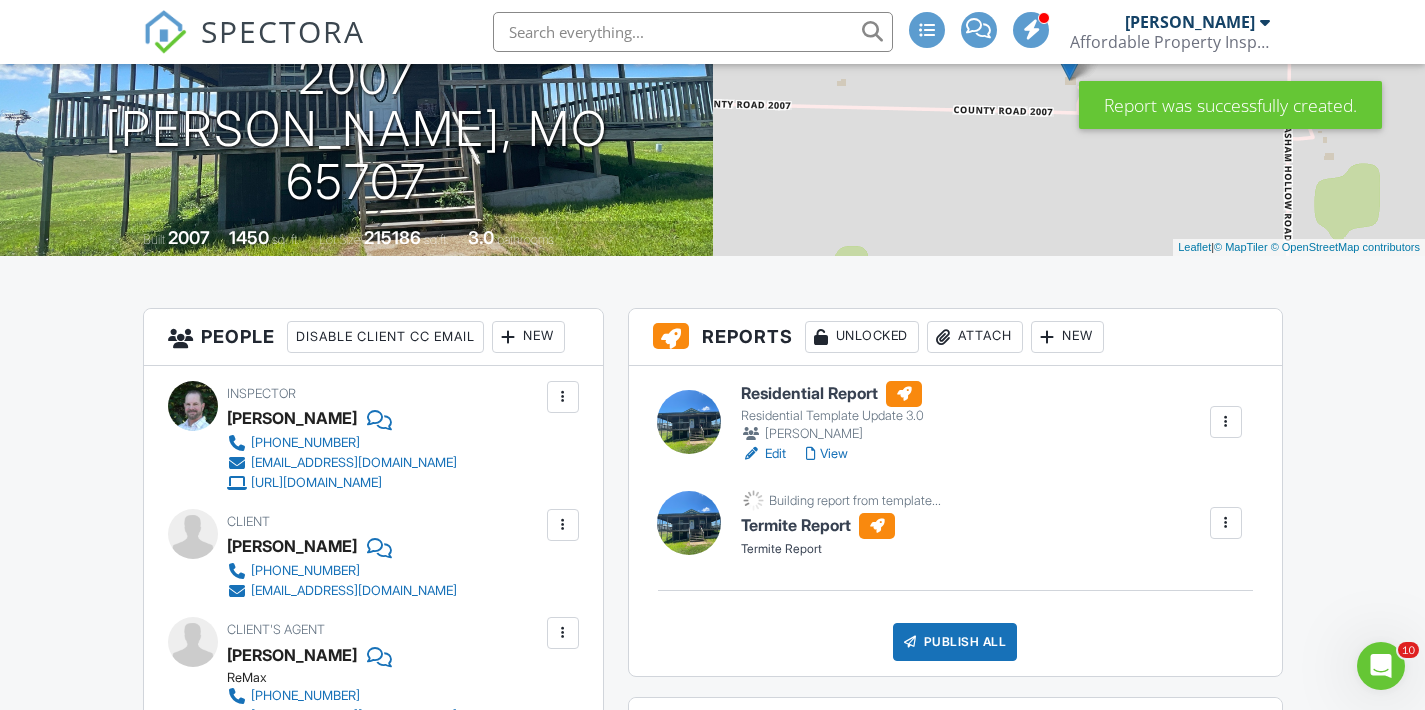 click on "View" at bounding box center (827, 454) 